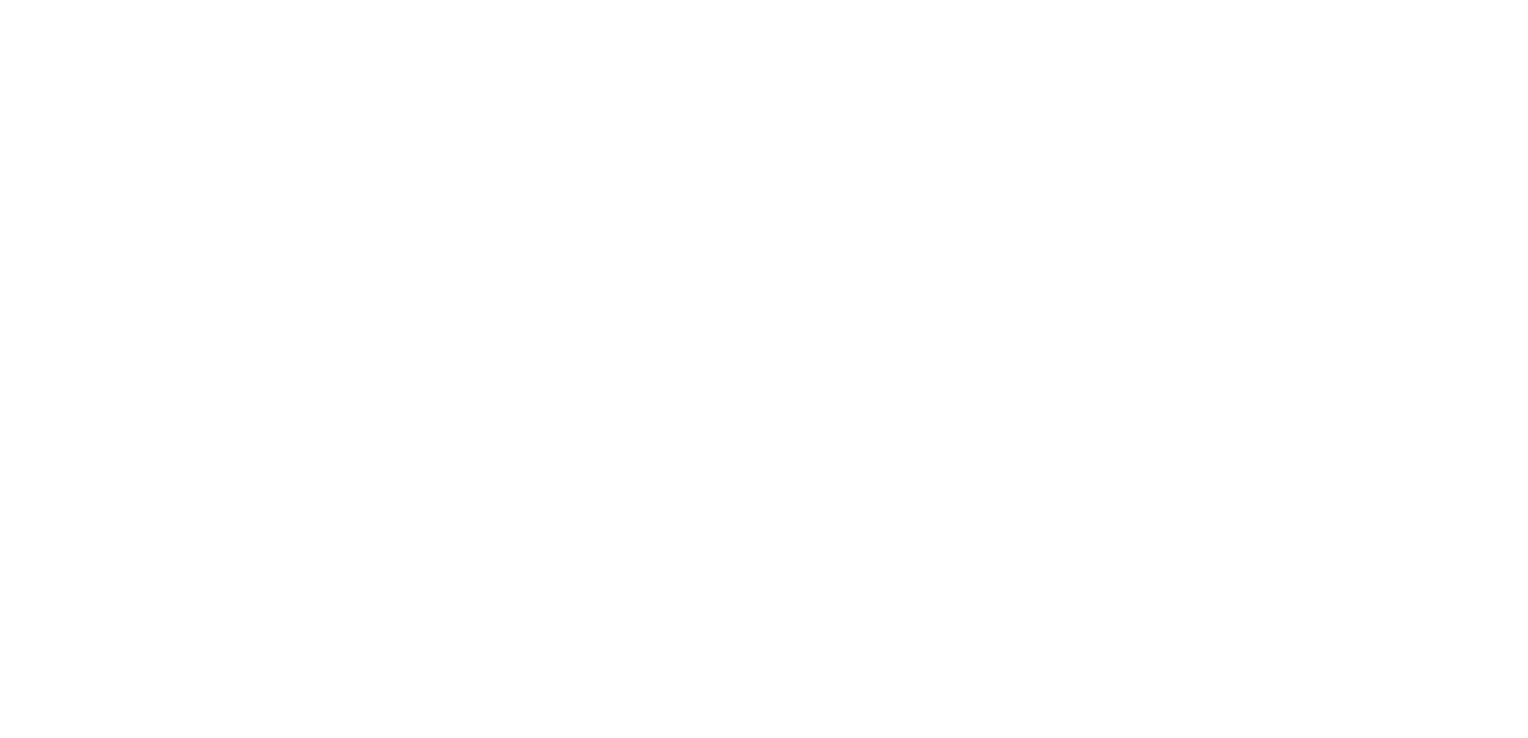 scroll, scrollTop: 0, scrollLeft: 0, axis: both 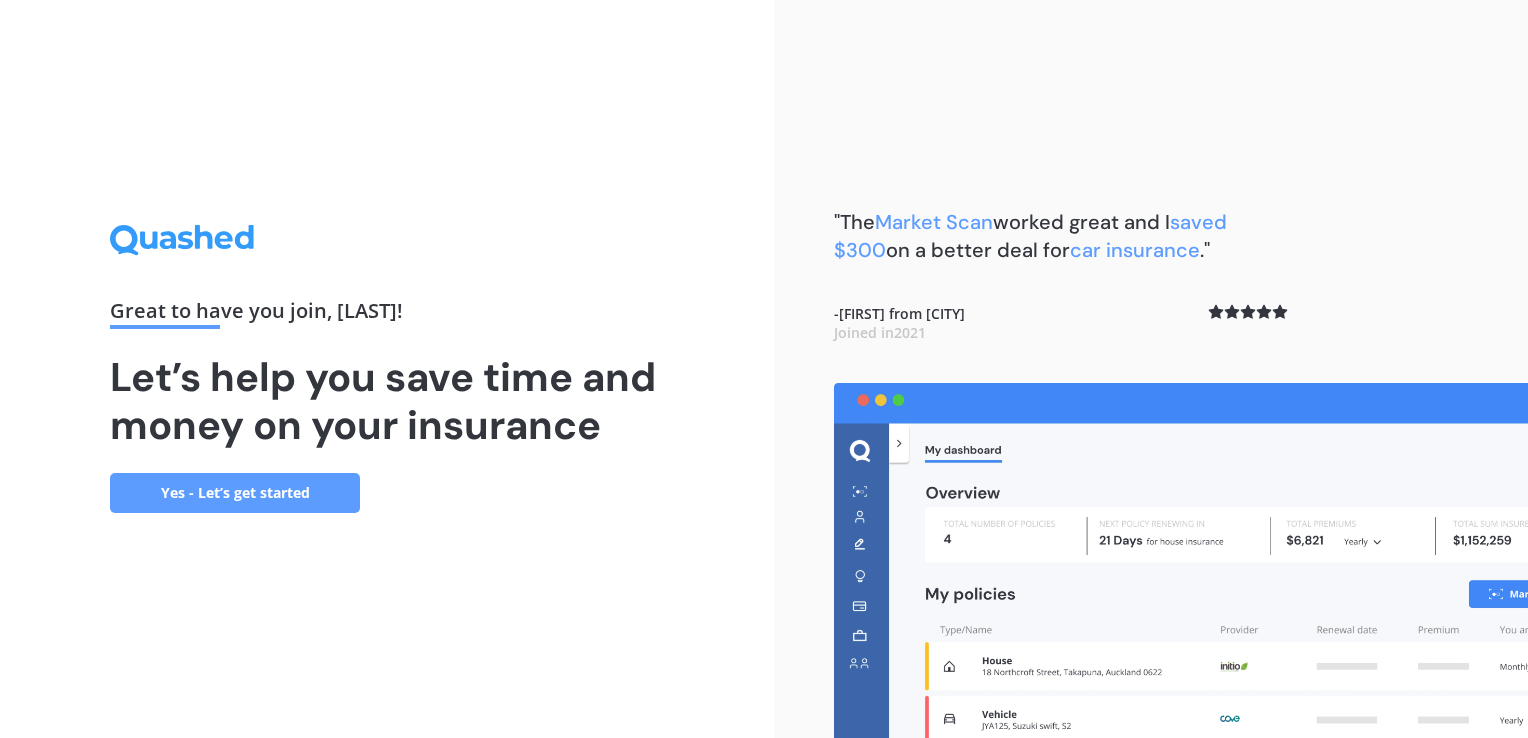 click on "Yes - Let’s get started" at bounding box center (235, 493) 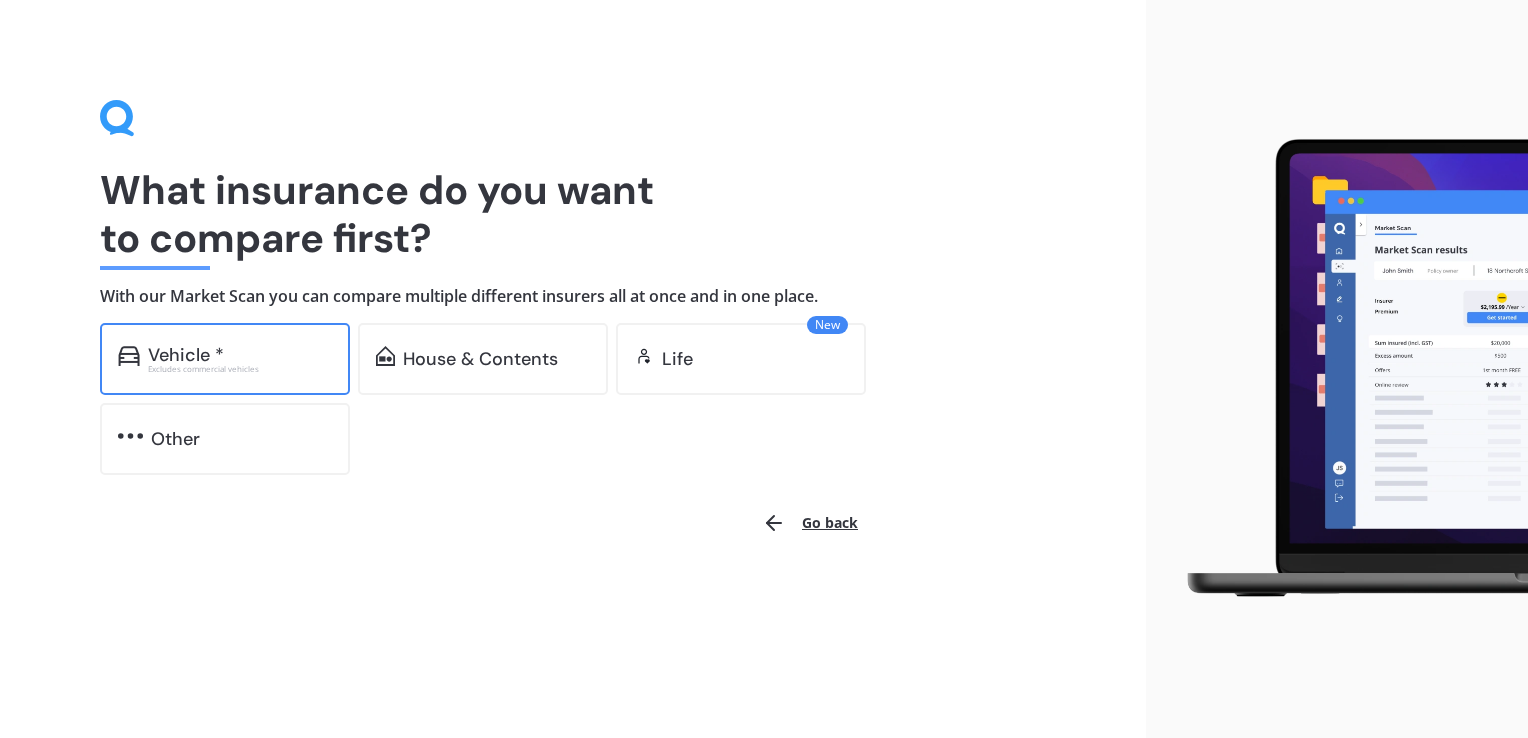 click on "Vehicle *" at bounding box center [240, 355] 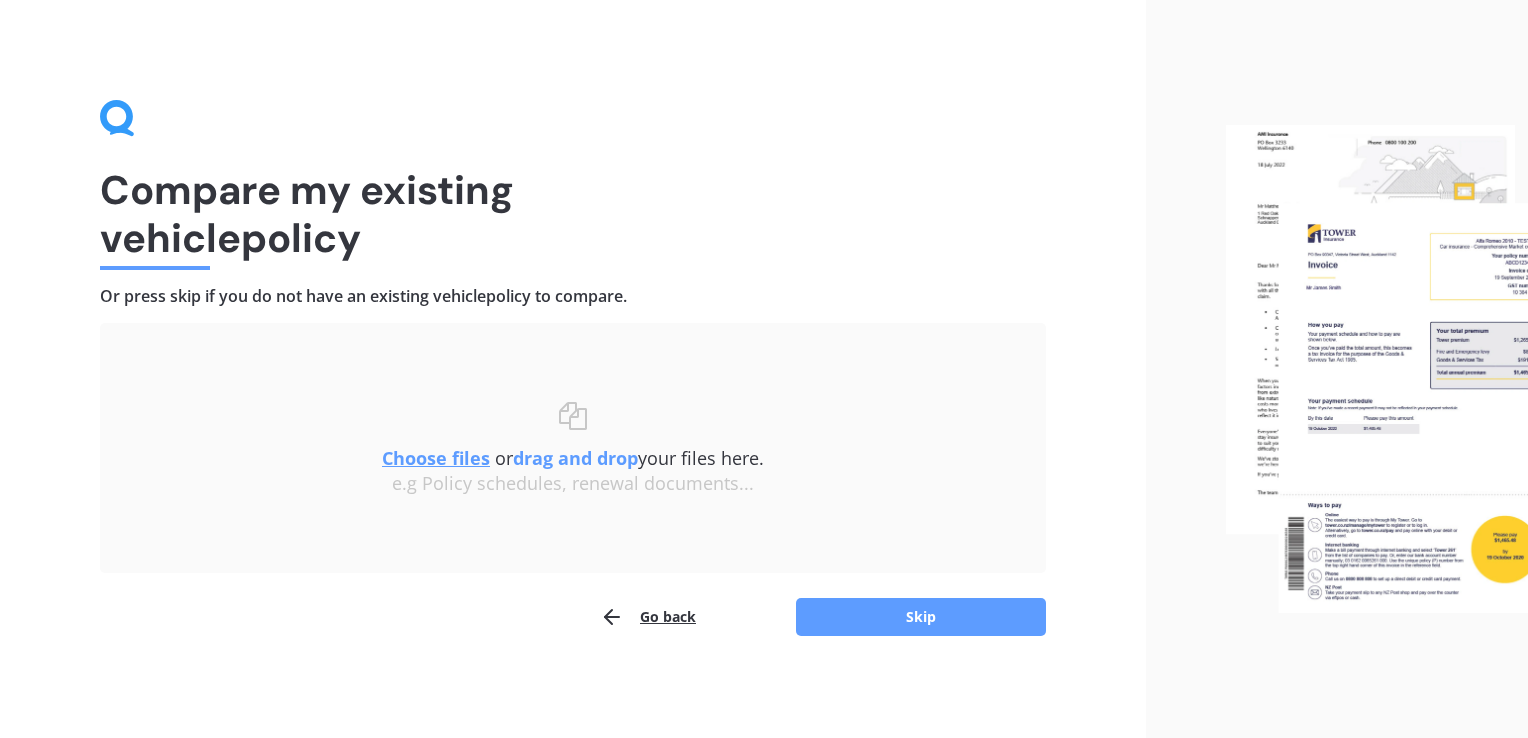 click on "Uploading Choose files   or  drag and drop  your files here. Choose files or photos e.g Policy schedules, renewal documents... The file name   already exists, would you like to replace it? Confirm Cancel Go back Skip" at bounding box center [573, 480] 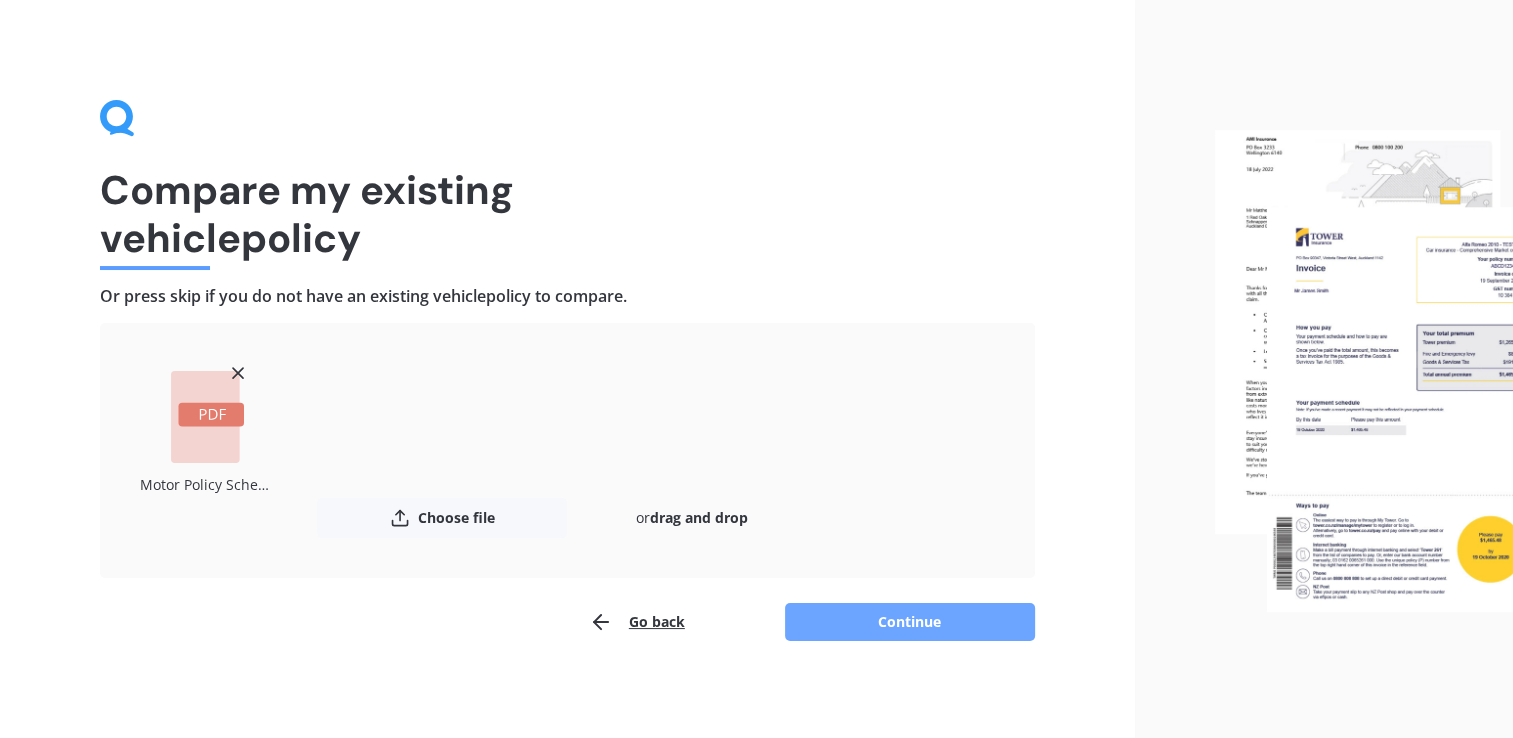 click on "Continue" at bounding box center (910, 622) 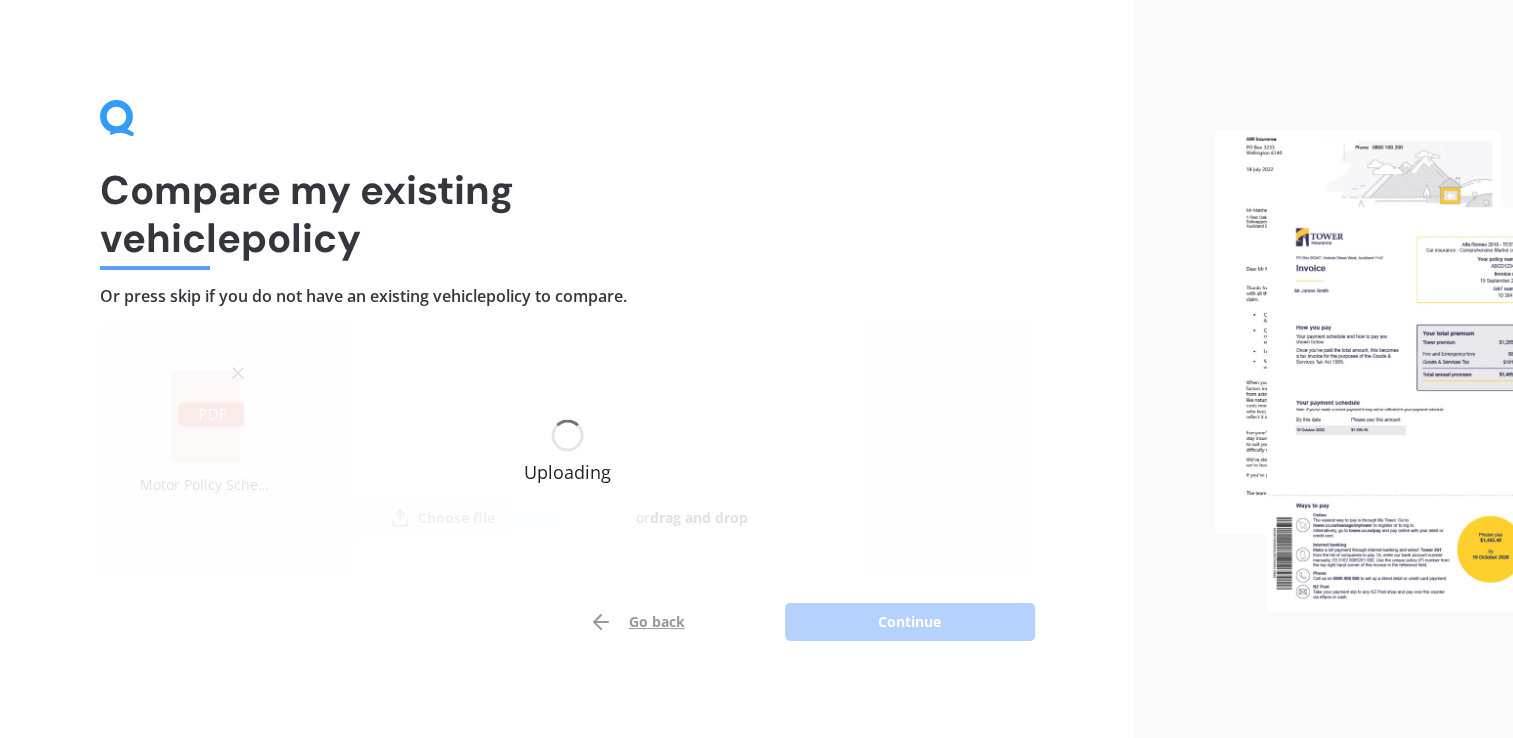 click on "Go back Continue" at bounding box center [567, 622] 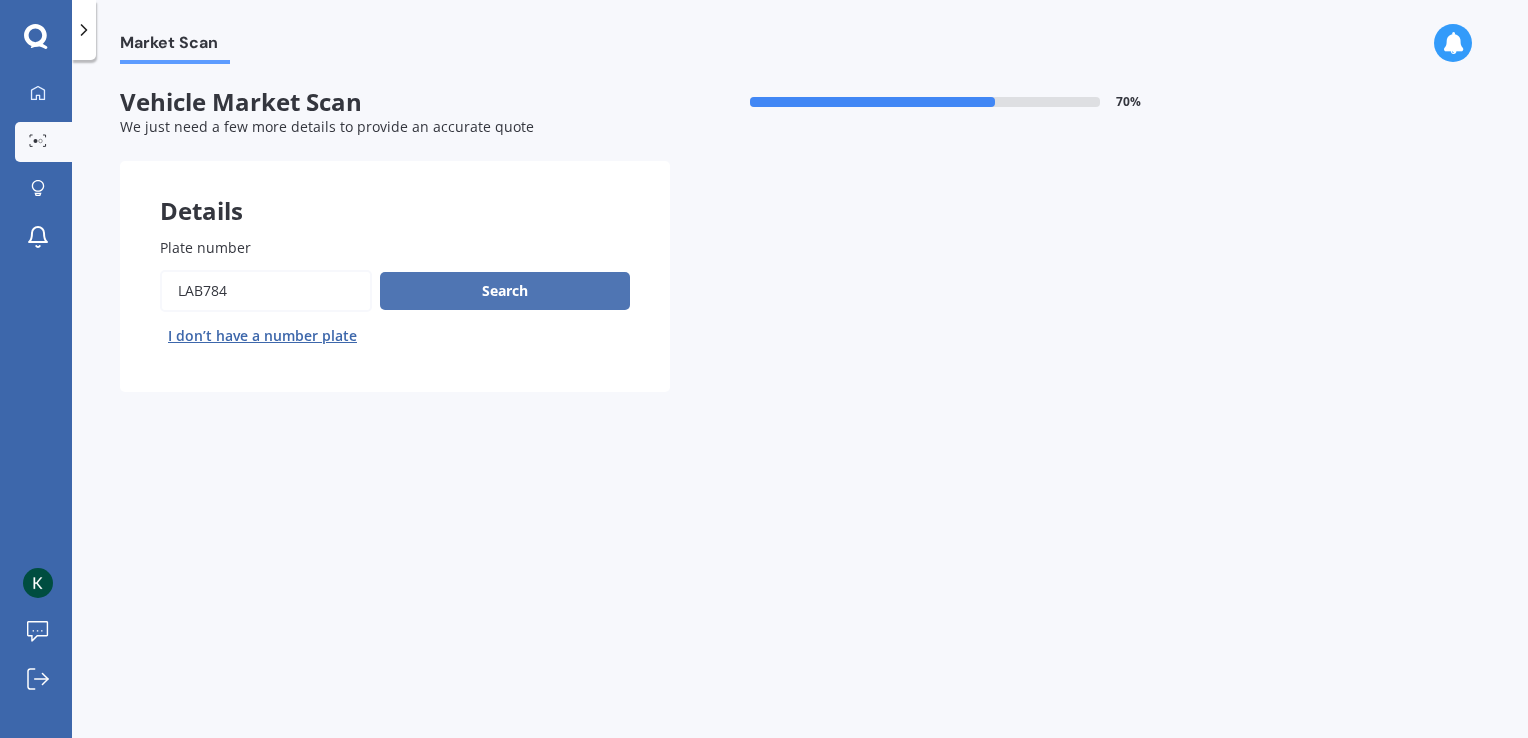 click on "Search" at bounding box center [505, 291] 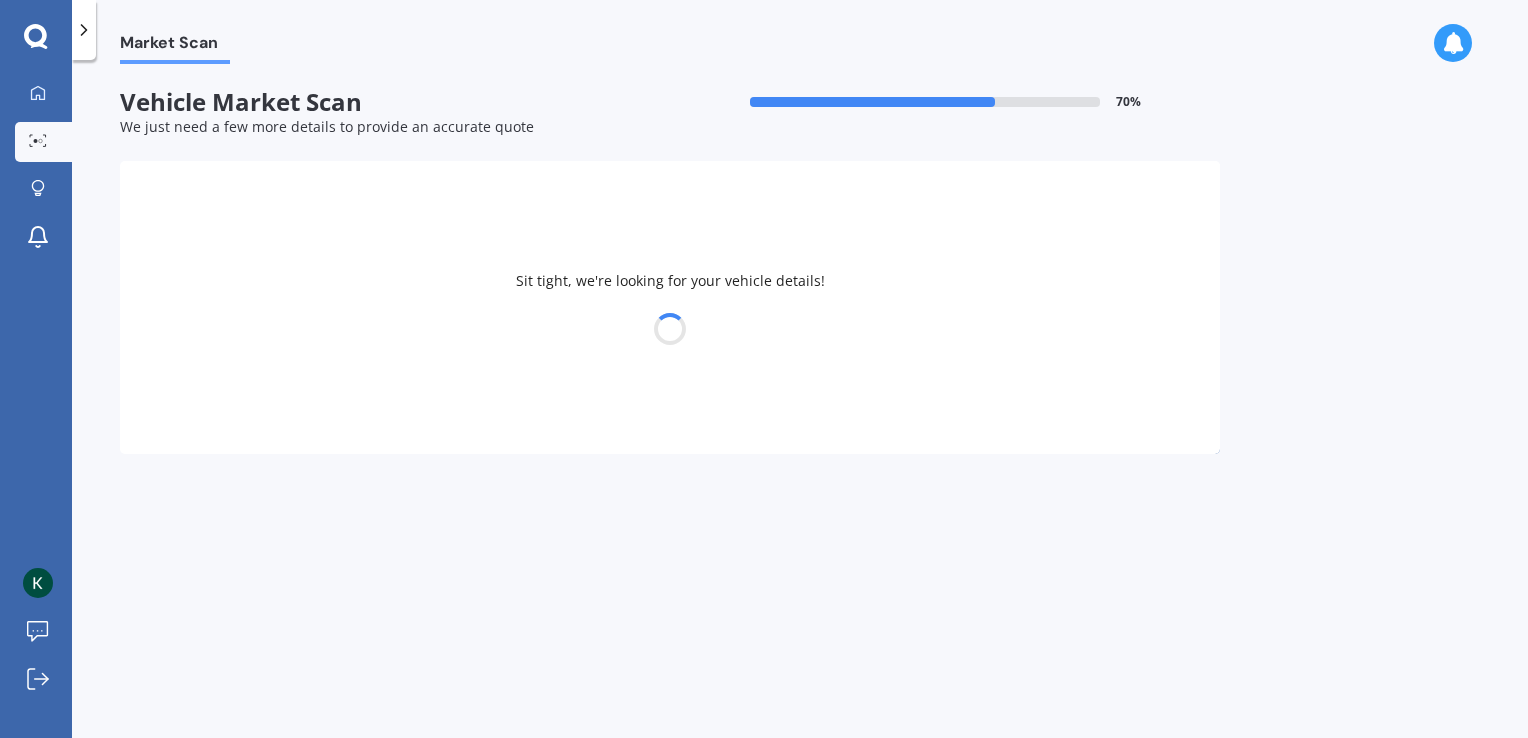 select on "HOLDEN" 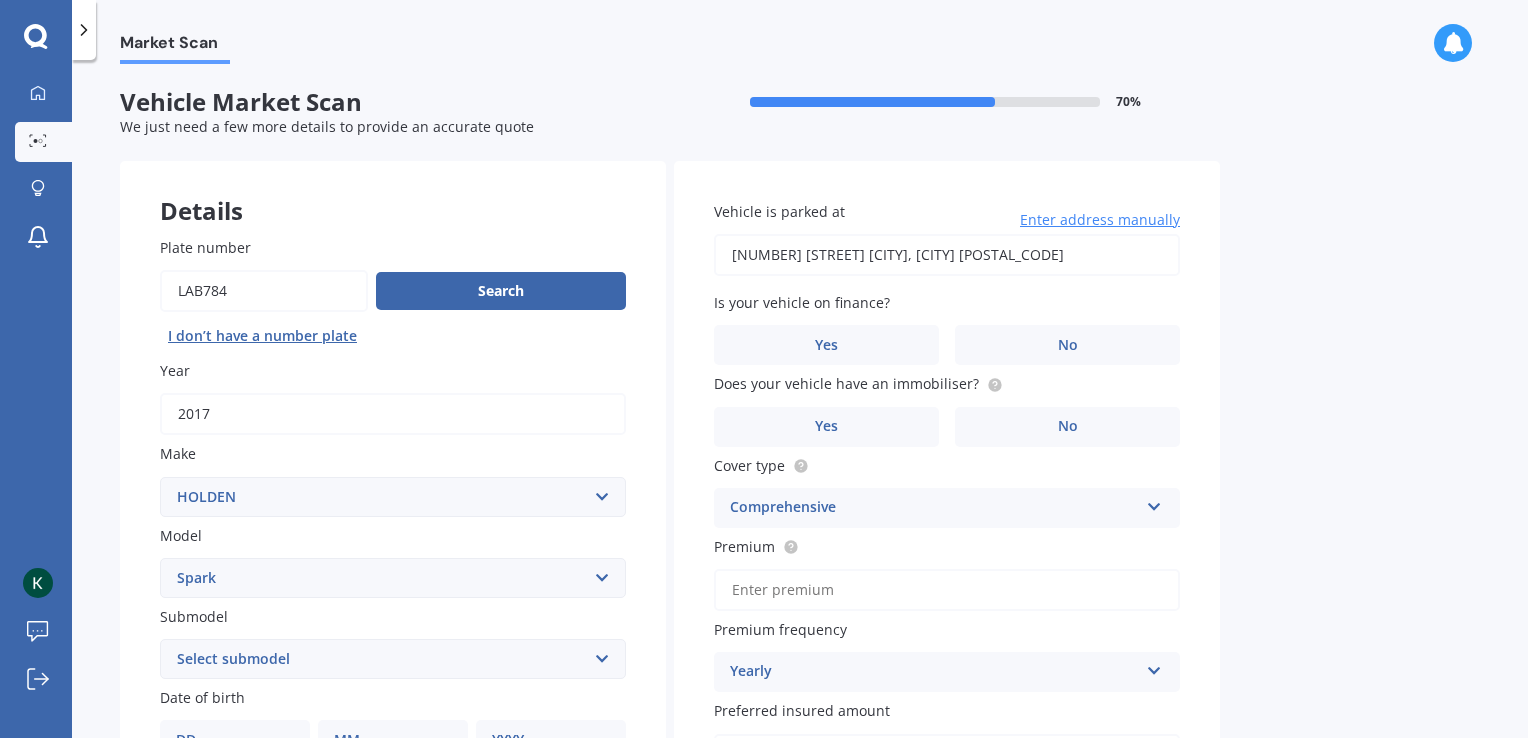 drag, startPoint x: 1518, startPoint y: 702, endPoint x: 1140, endPoint y: 727, distance: 378.8258 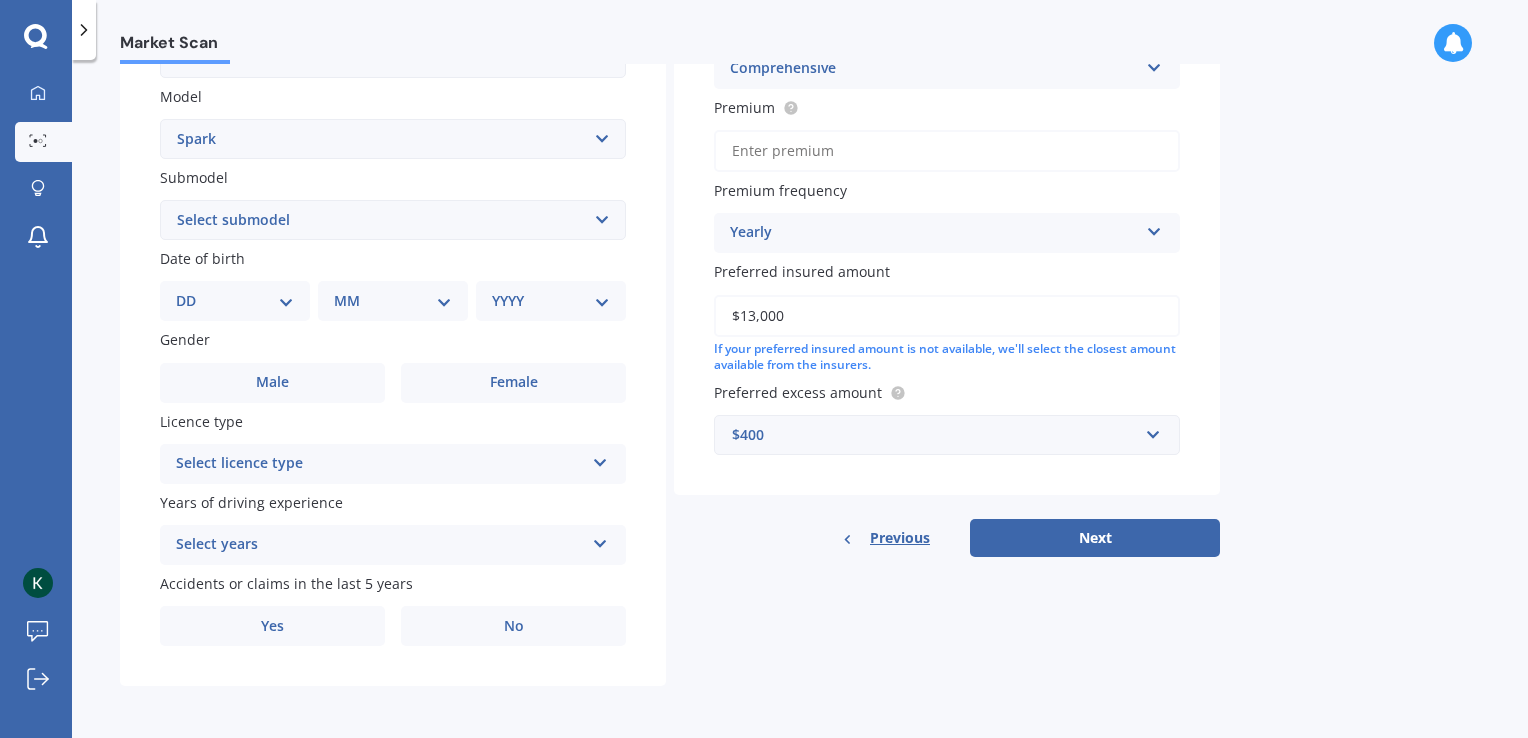 scroll, scrollTop: 0, scrollLeft: 0, axis: both 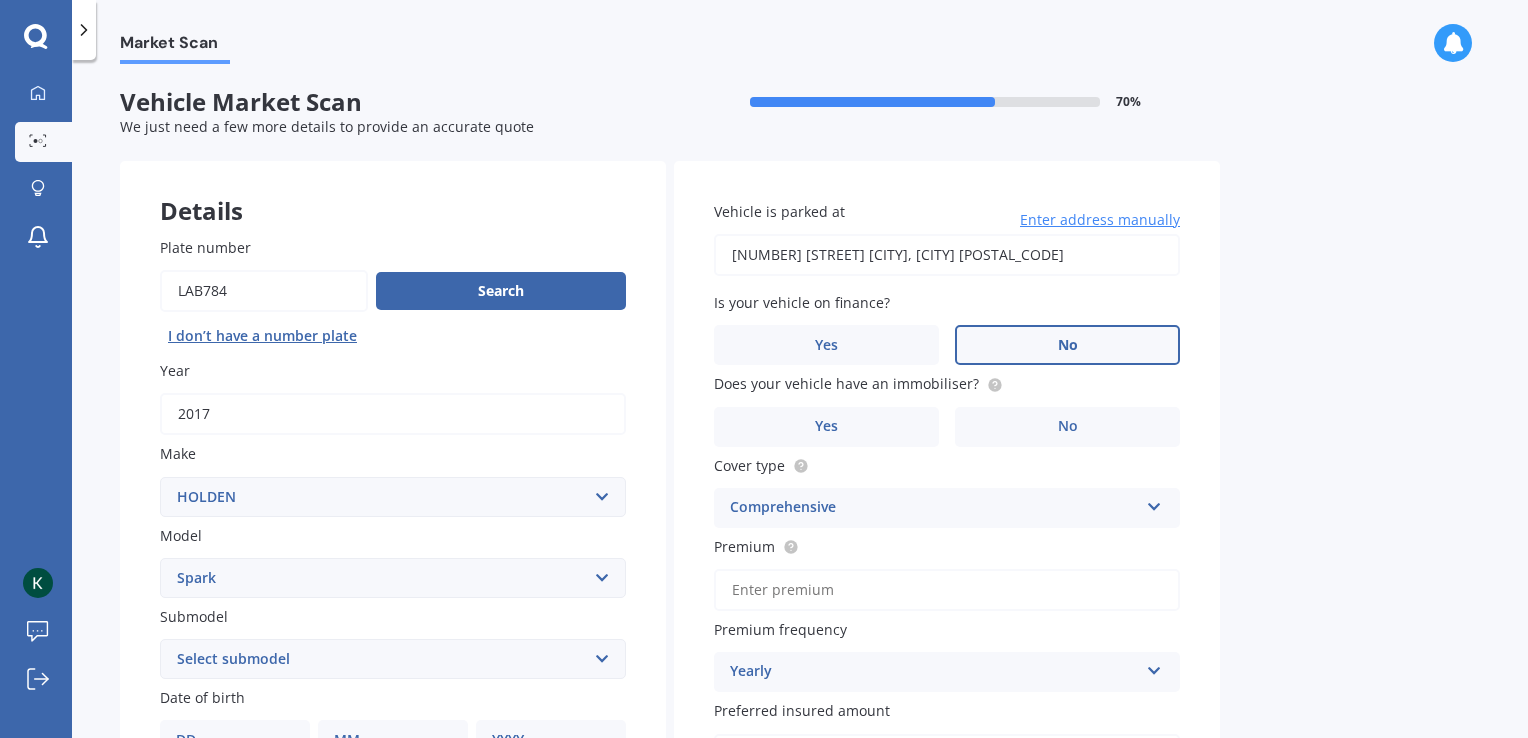 click on "No" at bounding box center (1067, 345) 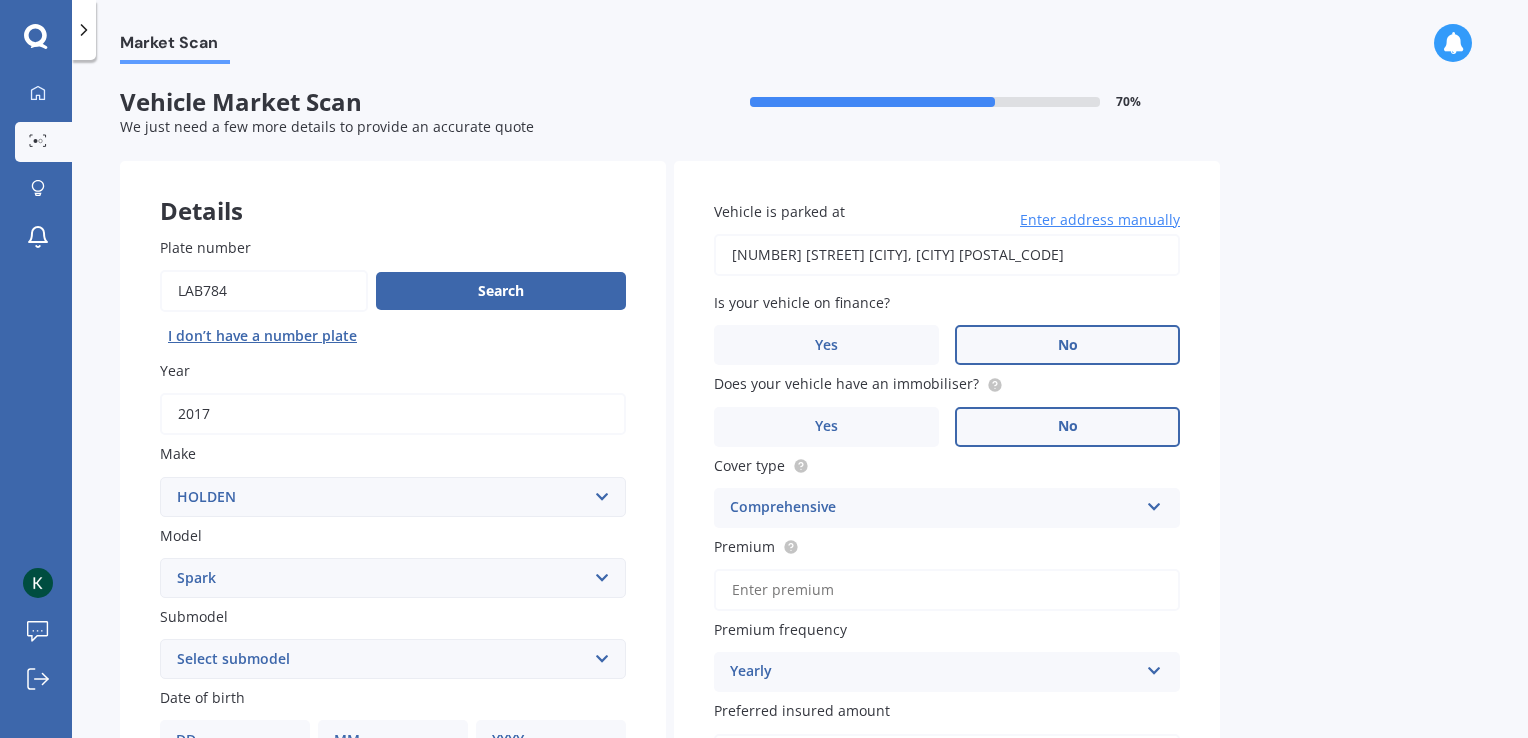click on "No" at bounding box center [1067, 427] 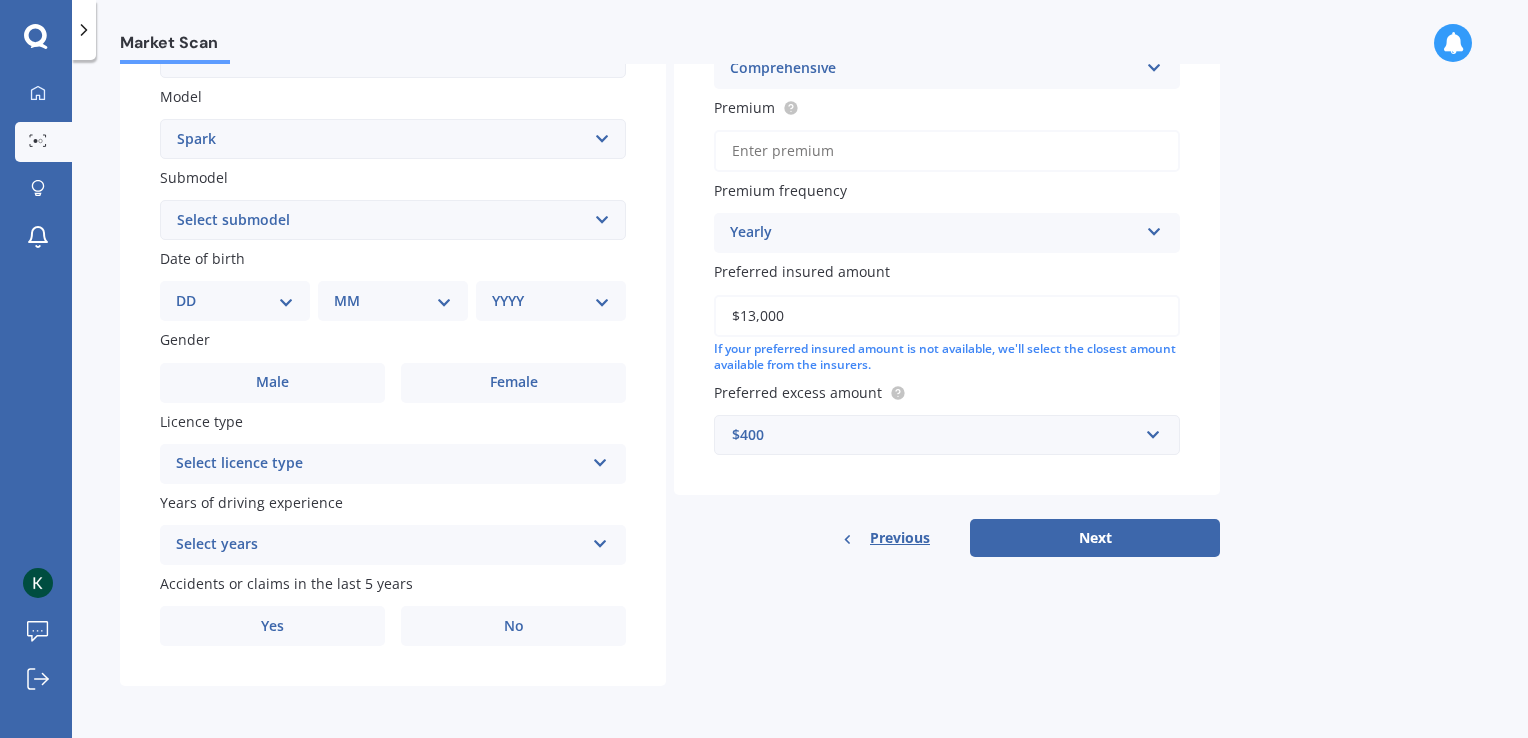 click on "Premium" at bounding box center [947, 151] 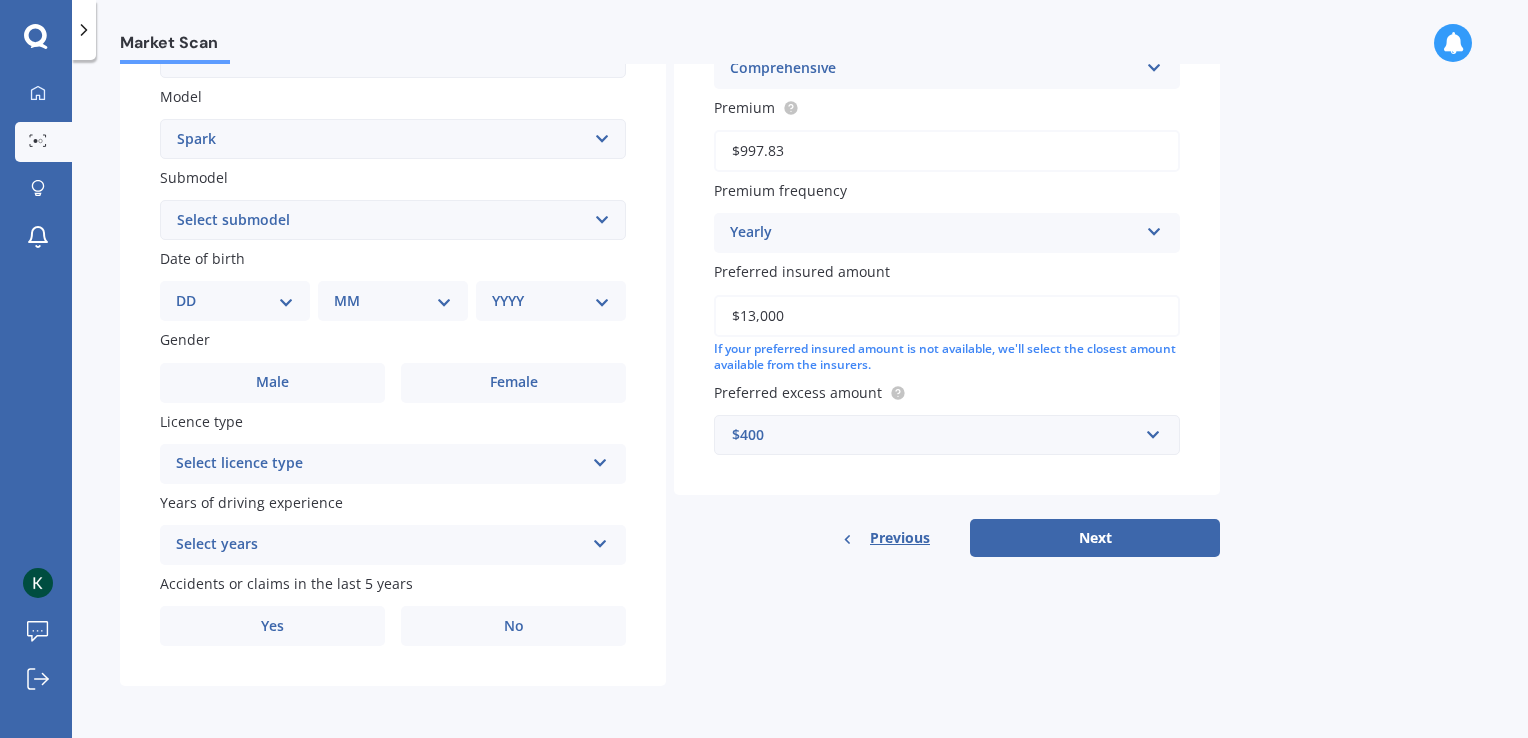 type on "$997.83" 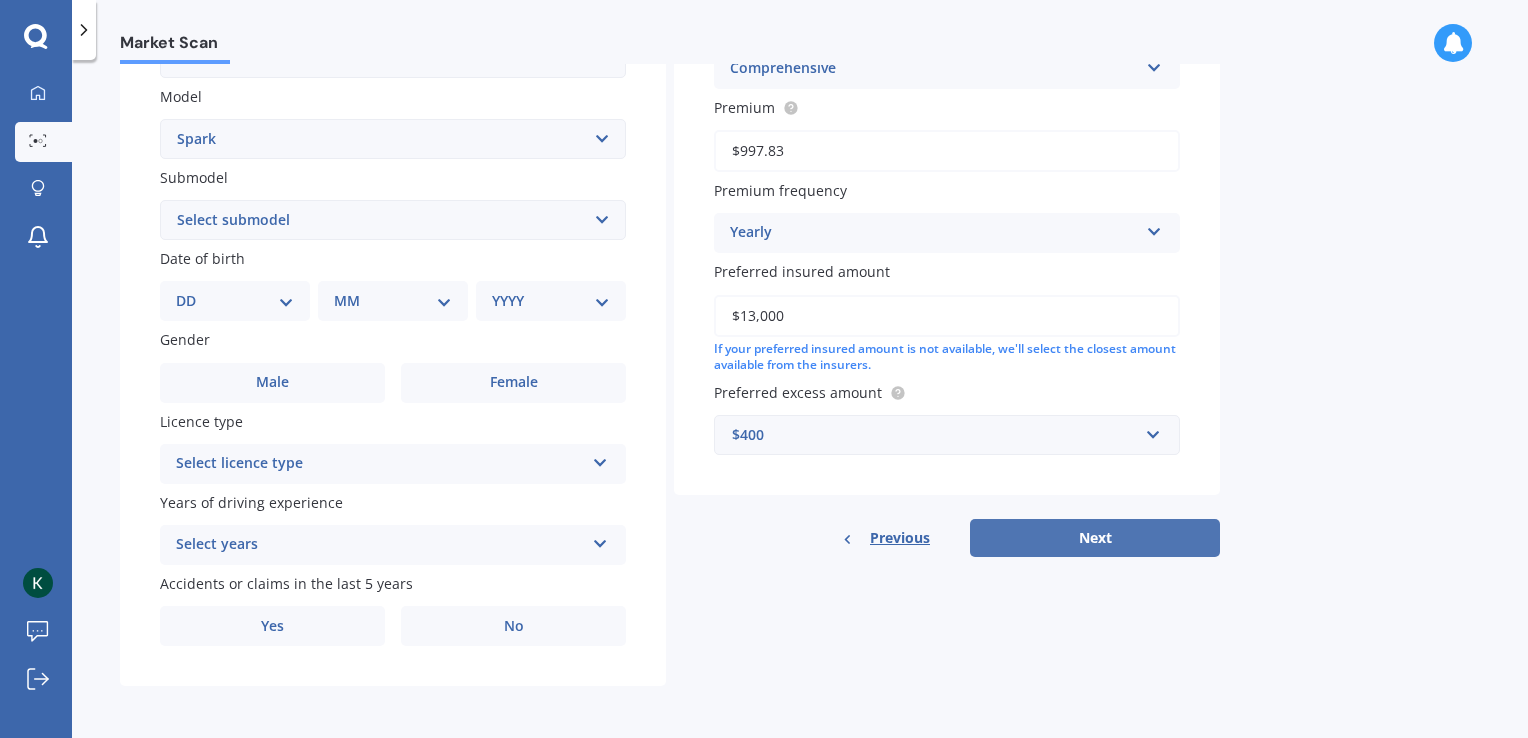click on "Next" at bounding box center [1095, 538] 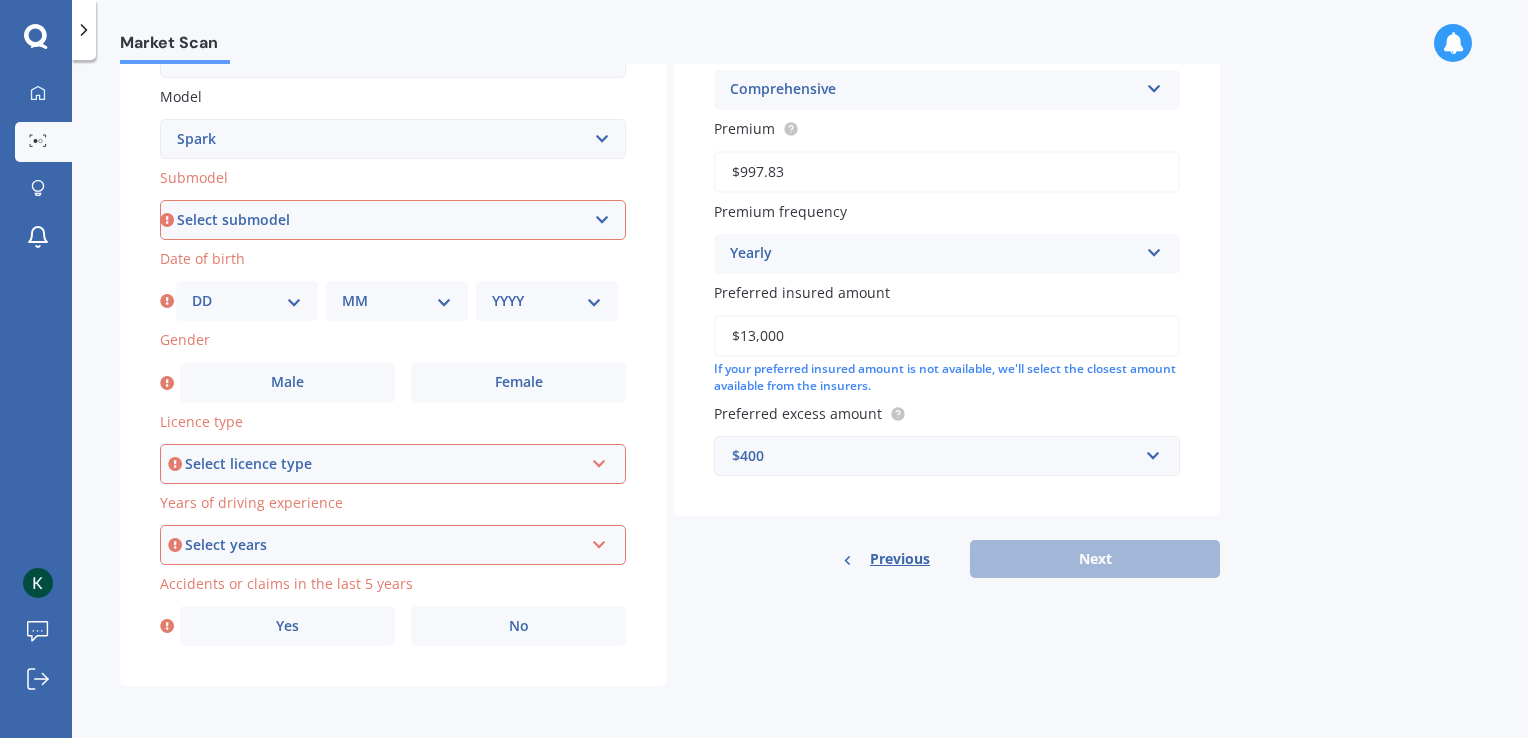 click on "Select submodel (All other) EV LS 1.4 LT" at bounding box center [393, 220] 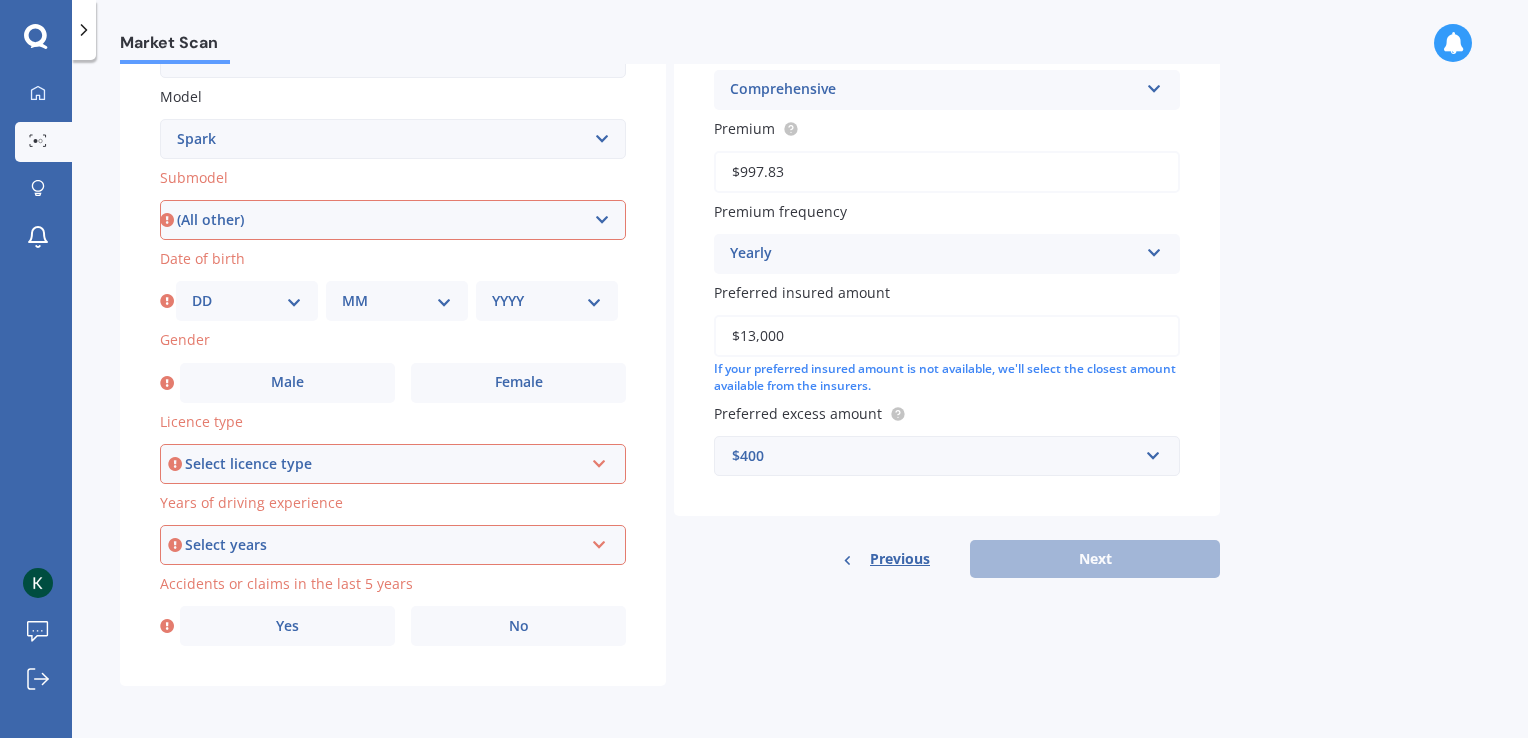 click on "Select submodel (All other) EV LS 1.4 LT" at bounding box center [393, 220] 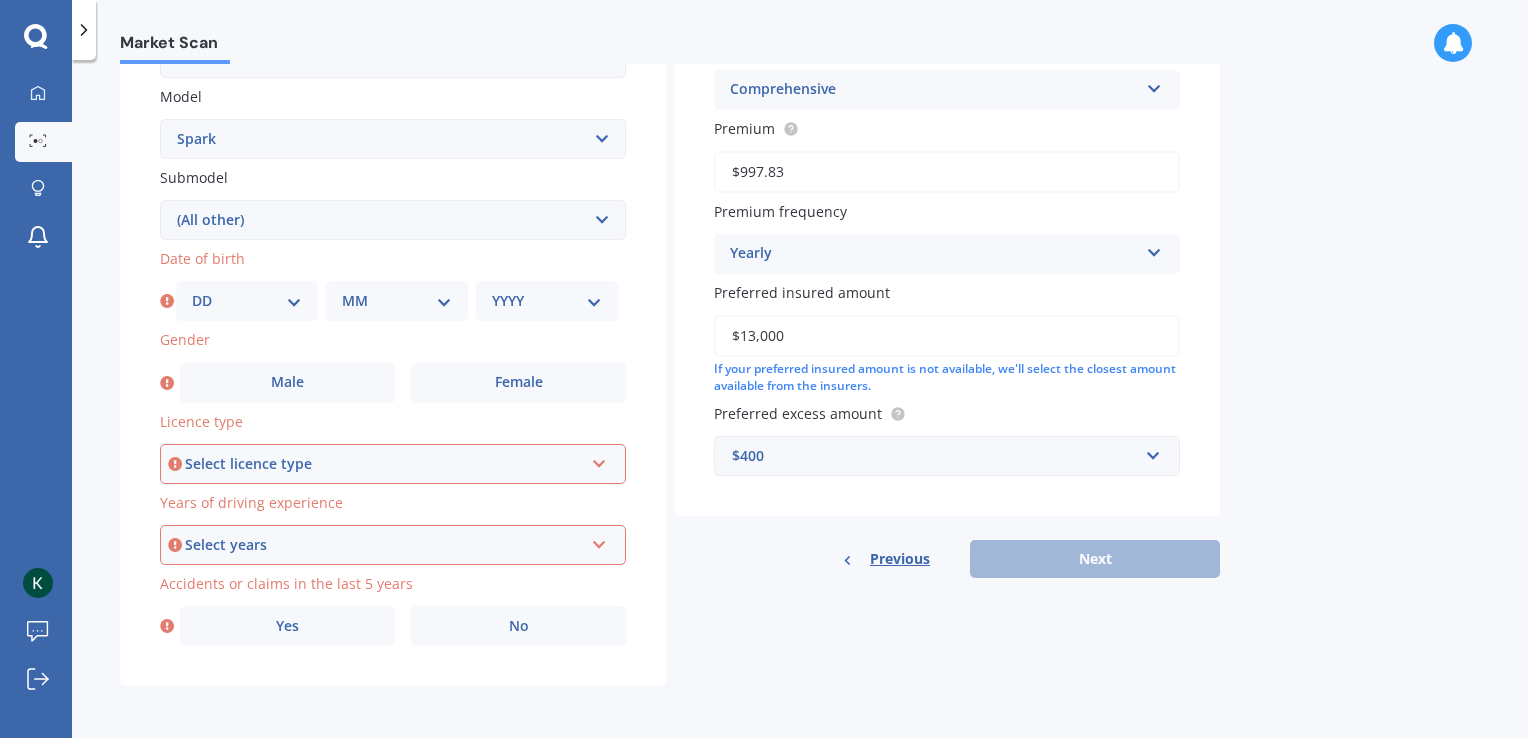click on "DD 01 02 03 04 05 06 07 08 09 10 11 12 13 14 15 16 17 18 19 20 21 22 23 24 25 26 27 28 29 30 31" at bounding box center [247, 301] 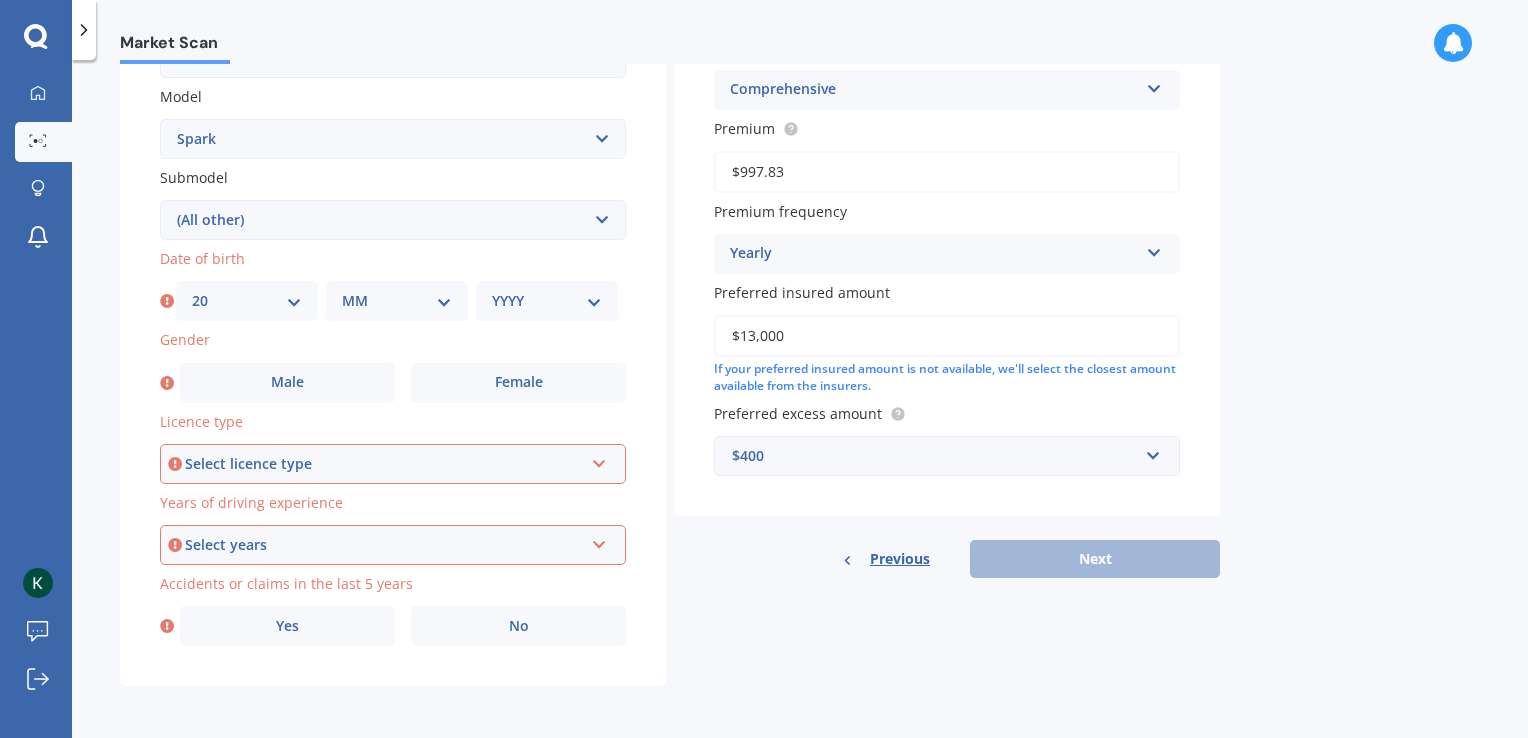 select on "23" 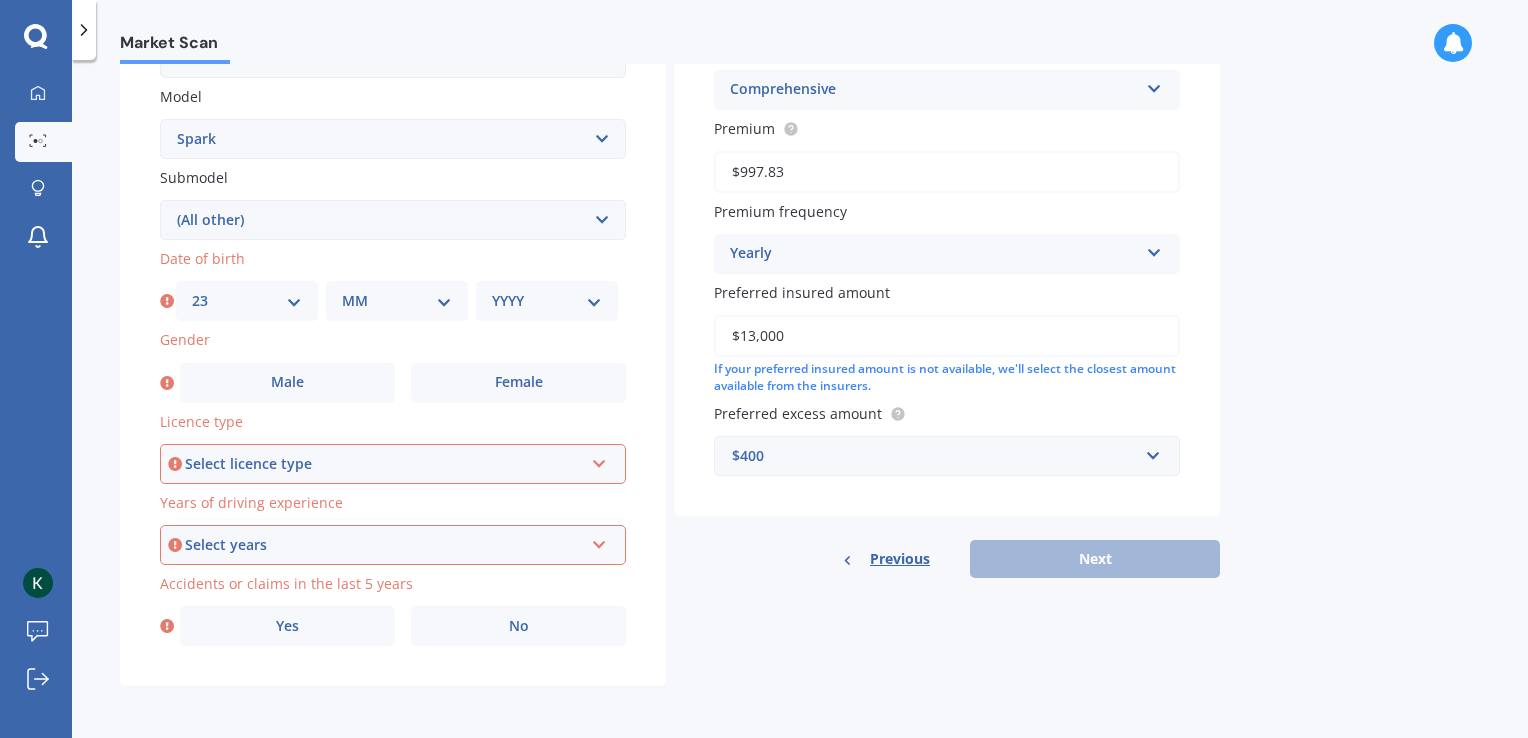 click on "MM 01 02 03 04 05 06 07 08 09 10 11 12" at bounding box center (397, 301) 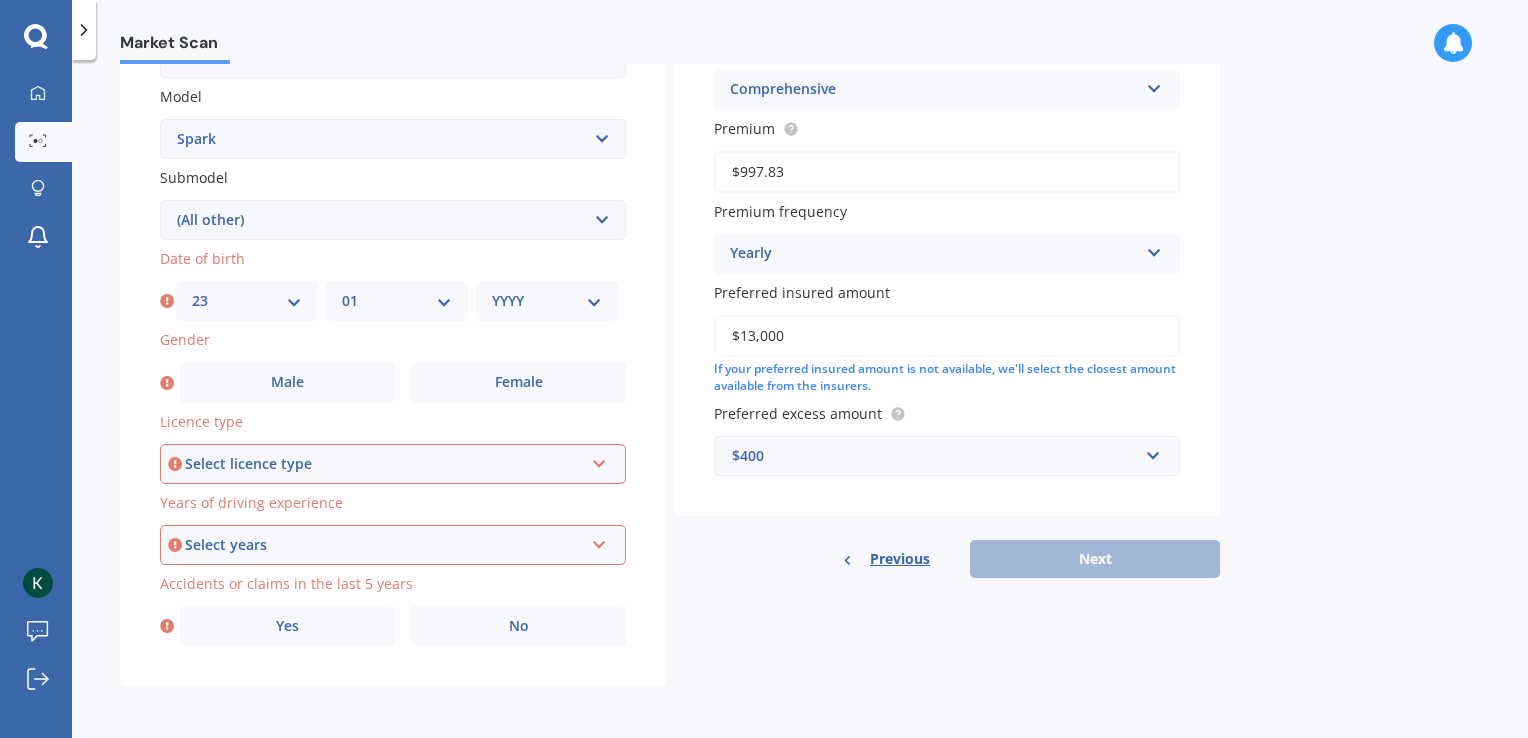 click on "YYYY 2025 2024 2023 2022 2021 2020 2019 2018 2017 2016 2015 2014 2013 2012 2011 2010 2009 2008 2007 2006 2005 2004 2003 2002 2001 2000 1999 1998 1997 1996 1995 1994 1993 1992 1991 1990 1989 1988 1987 1986 1985 1984 1983 1982 1981 1980 1979 1978 1977 1976 1975 1974 1973 1972 1971 1970 1969 1968 1967 1966 1965 1964 1963 1962 1961 1960 1959 1958 1957 1956 1955 1954 1953 1952 1951 1950 1949 1948 1947 1946 1945 1944 1943 1942 1941 1940 1939 1938 1937 1936 1935 1934 1933 1932 1931 1930 1929 1928 1927 1926" at bounding box center [547, 301] 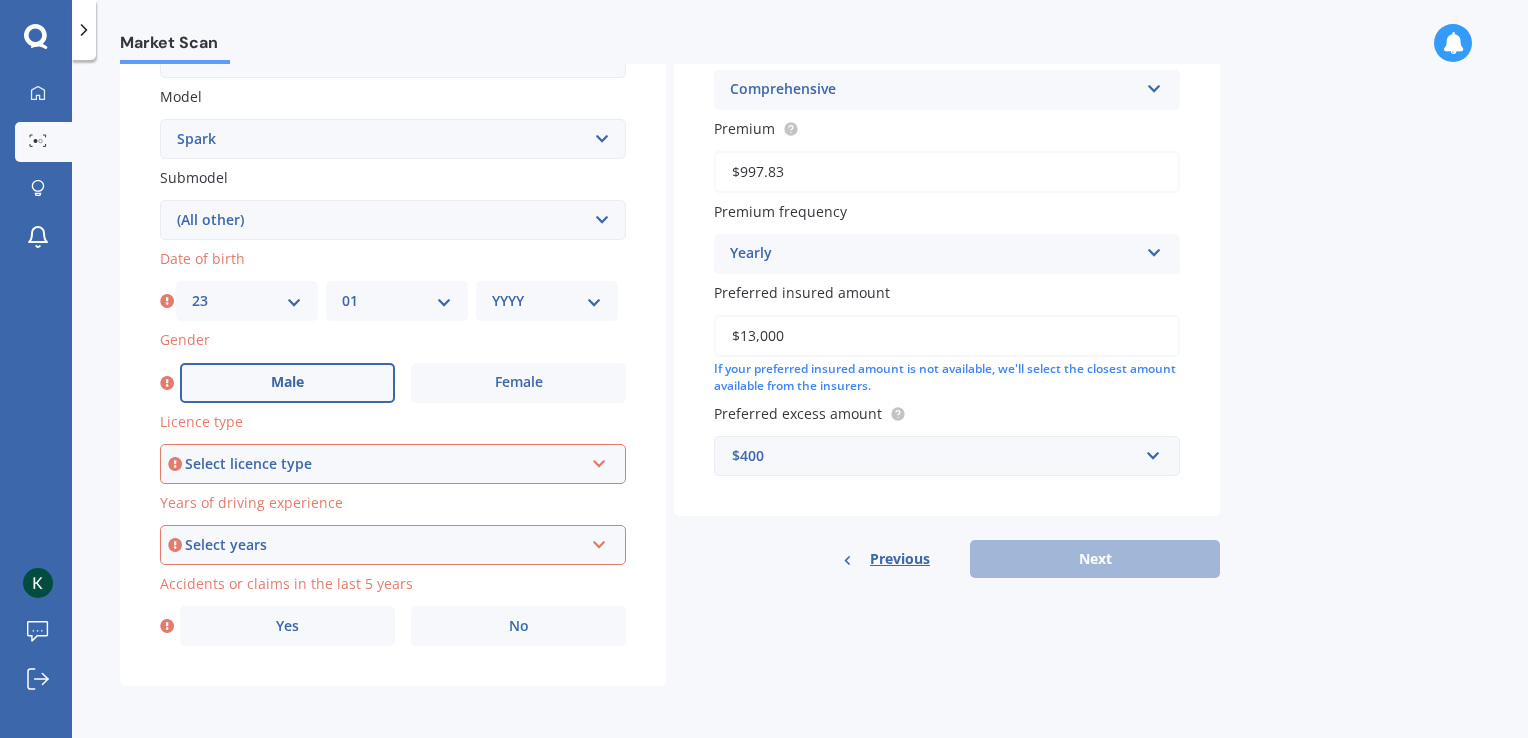 select on "1974" 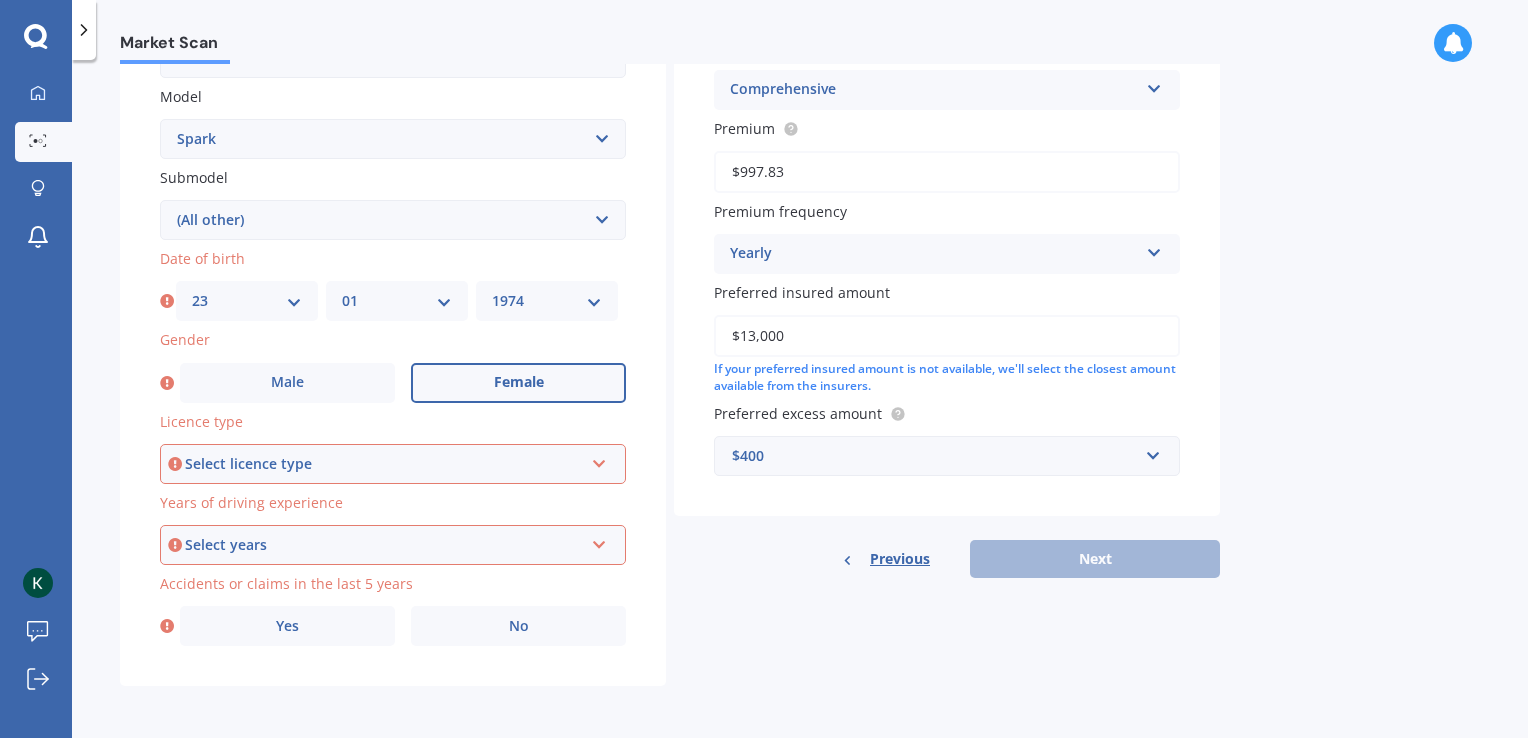 drag, startPoint x: 260, startPoint y: 382, endPoint x: 476, endPoint y: 402, distance: 216.92395 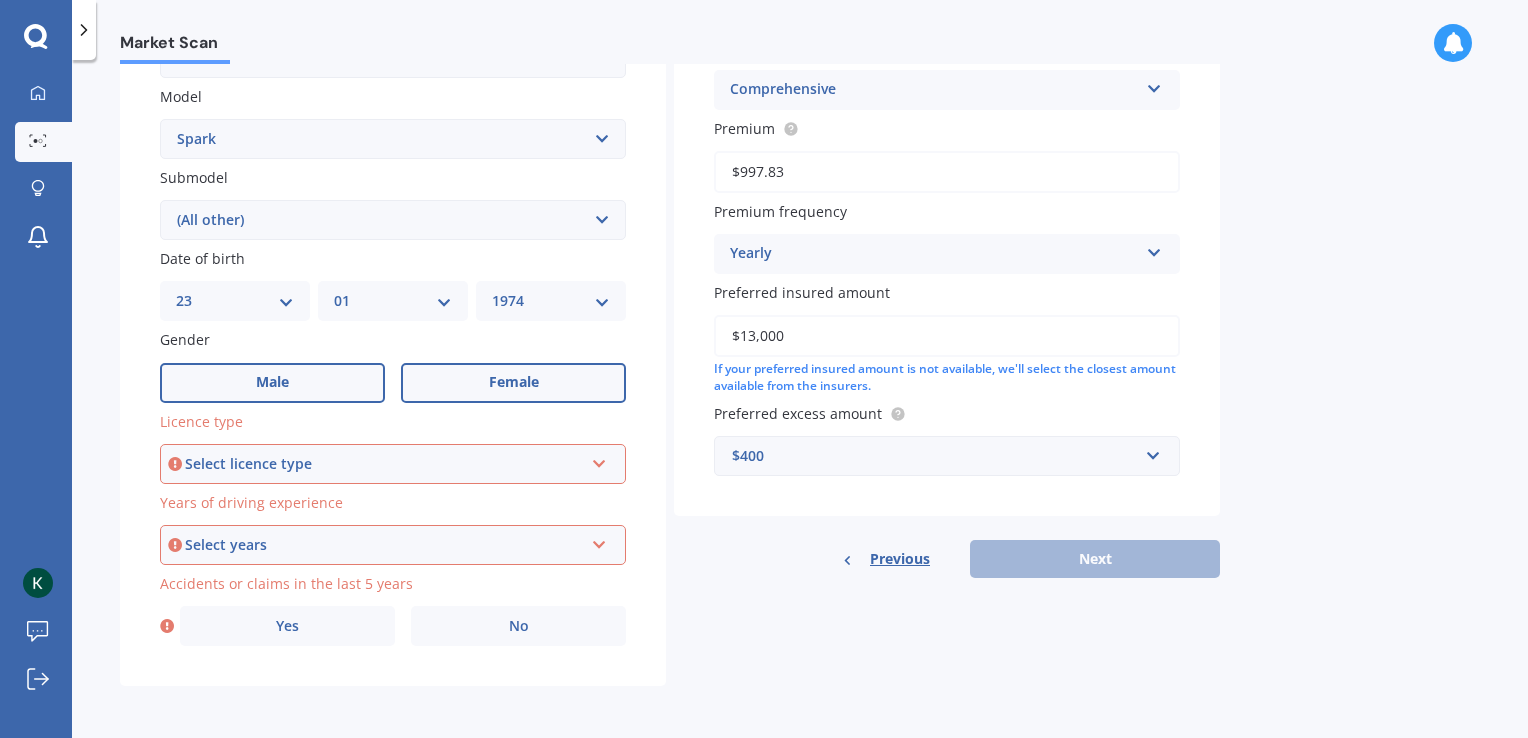 click on "Female" at bounding box center [513, 383] 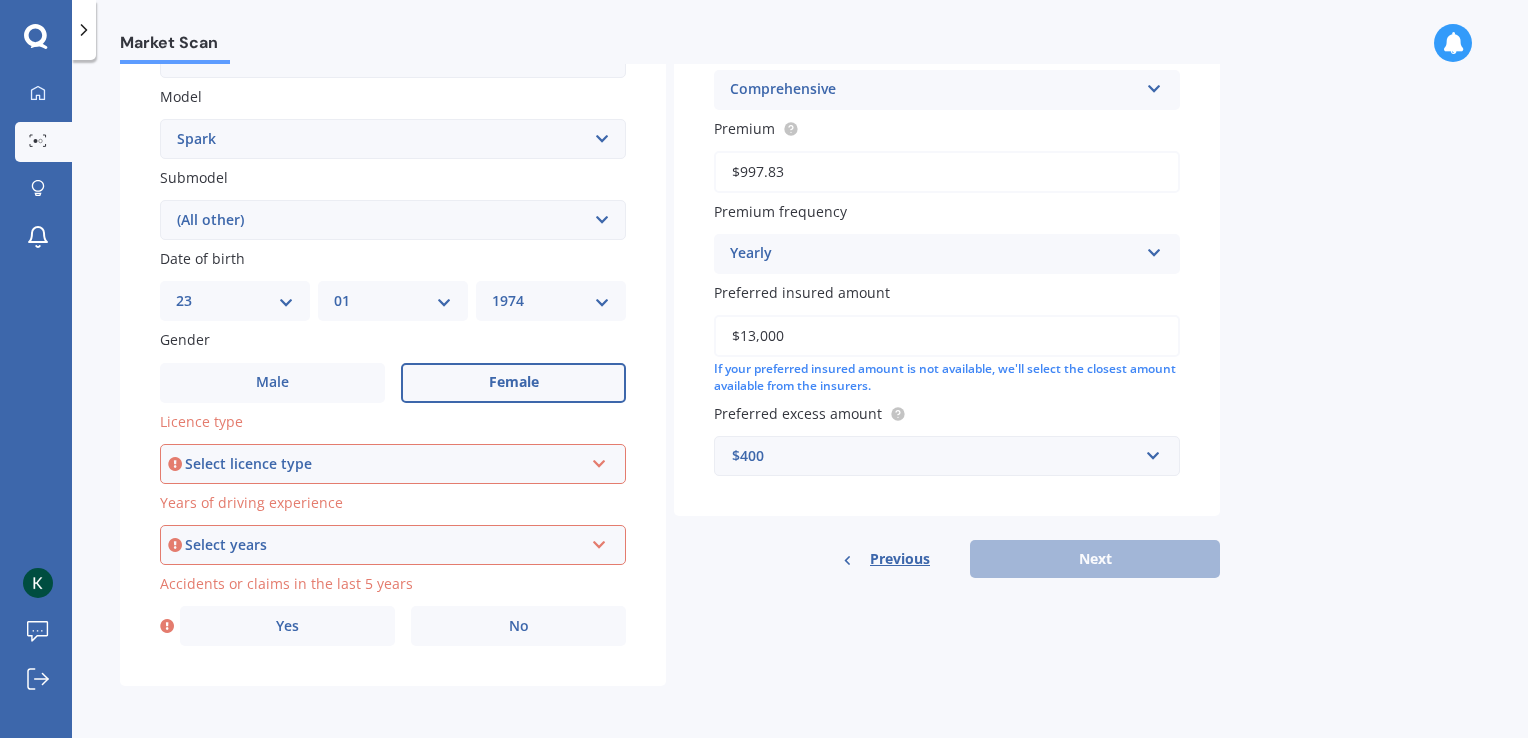 click on "Select licence type" at bounding box center [384, 464] 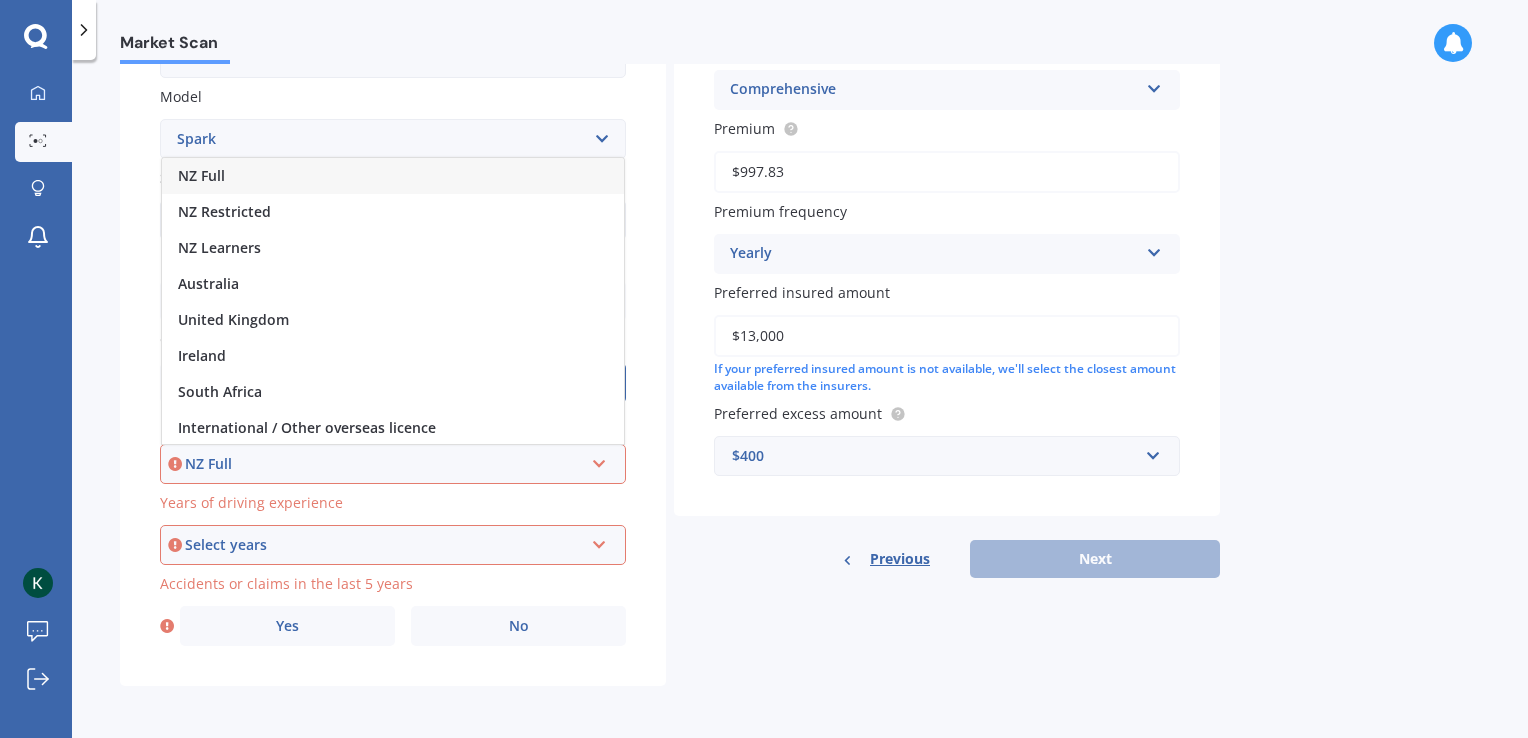 click on "NZ Full" at bounding box center (393, 176) 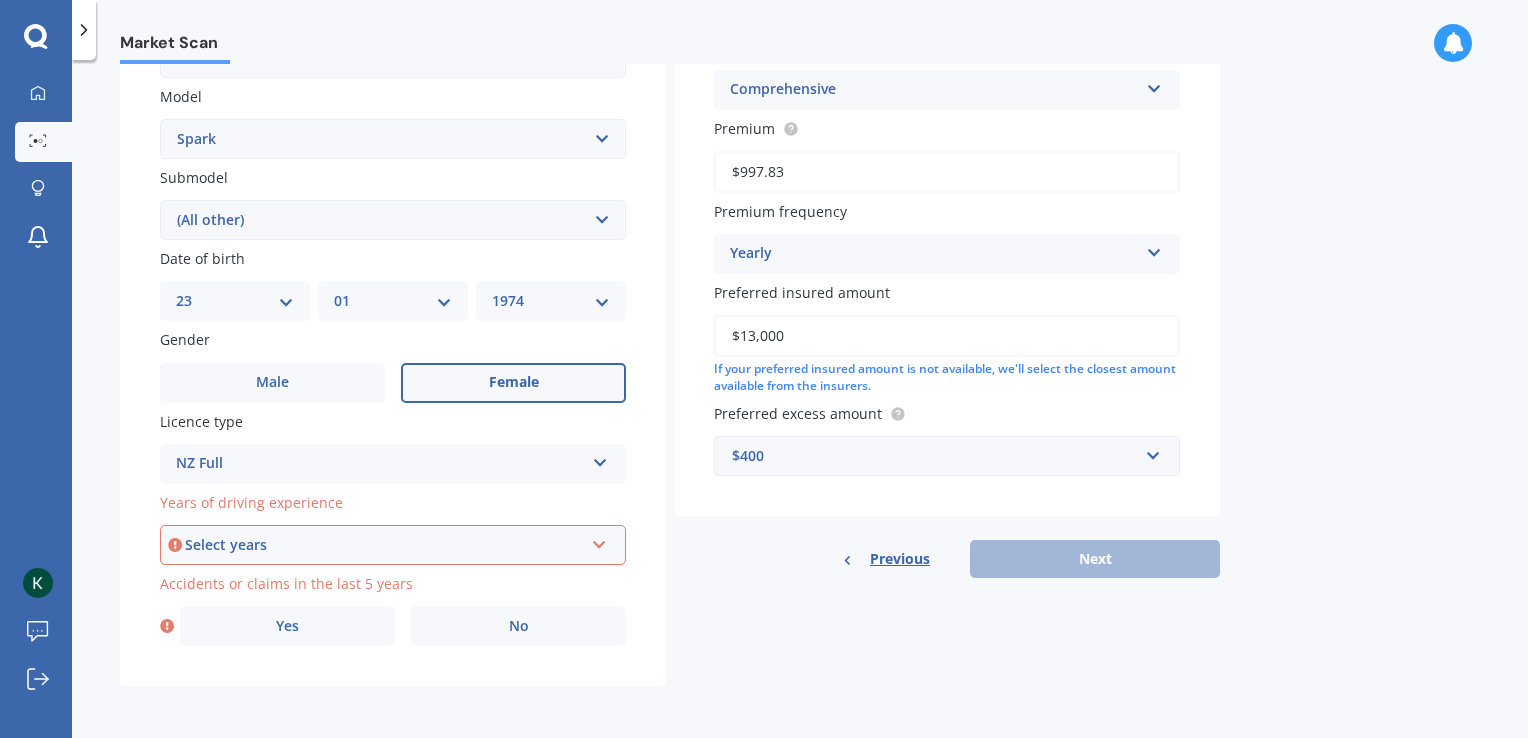 click on "Select years" at bounding box center (384, 545) 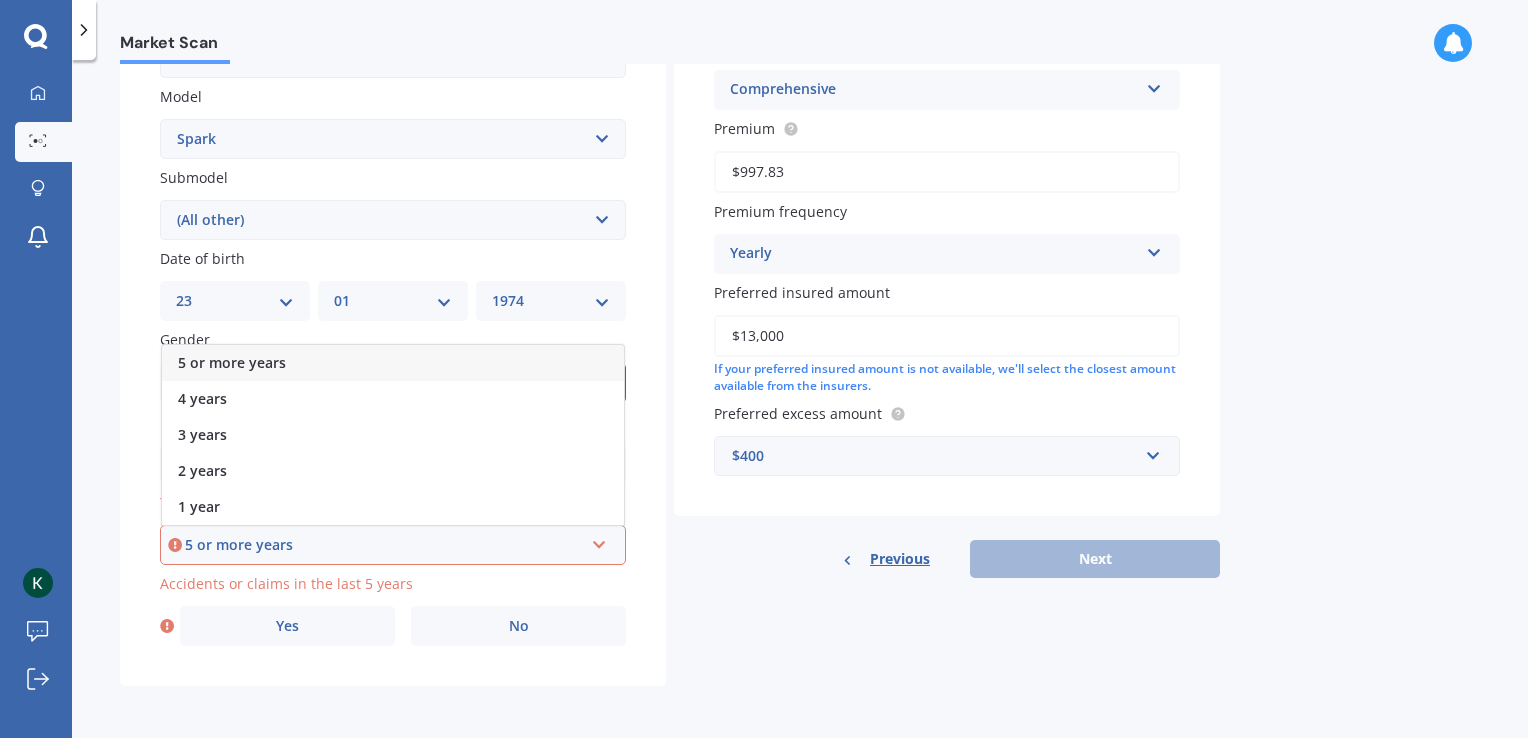click on "5 or more years" at bounding box center [232, 362] 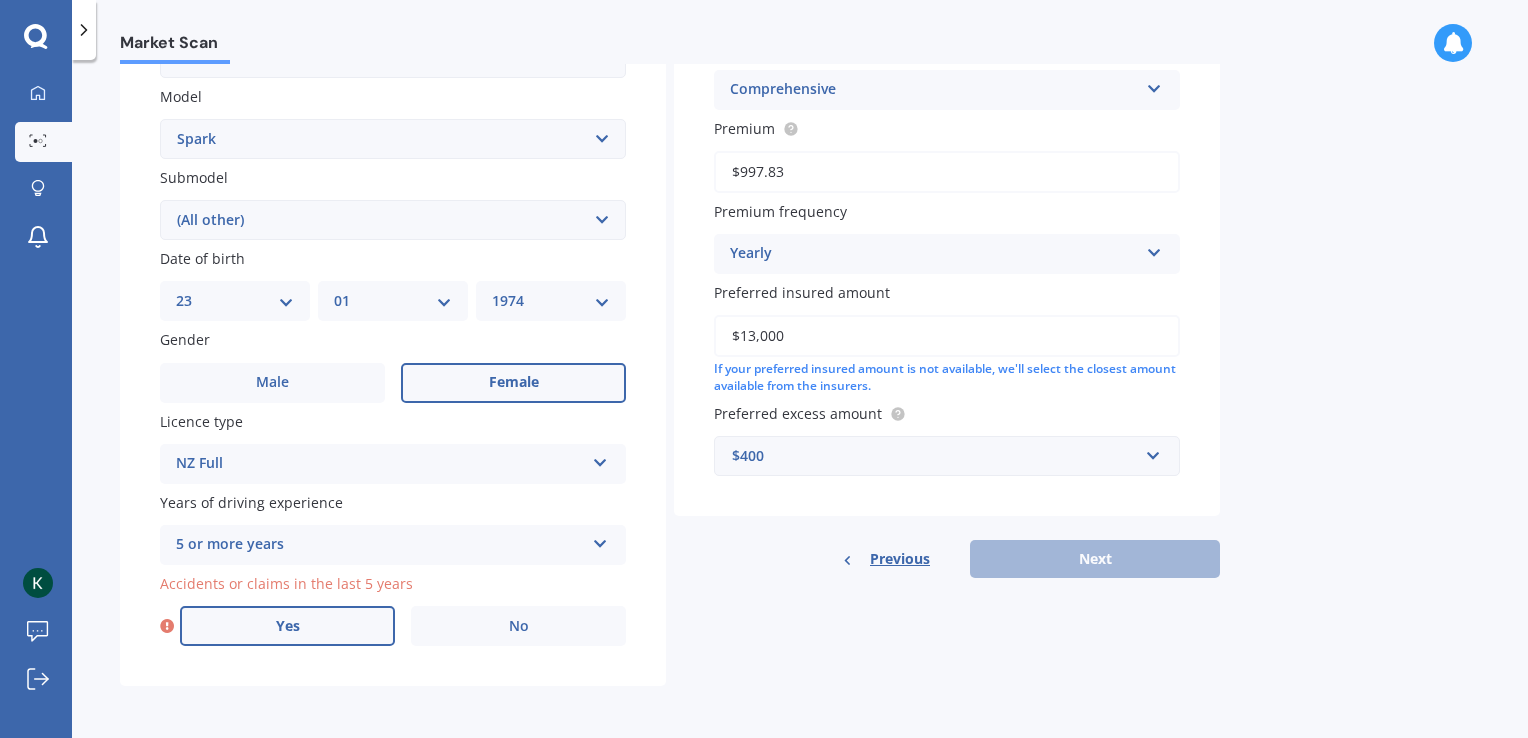 click on "Yes" at bounding box center (288, 626) 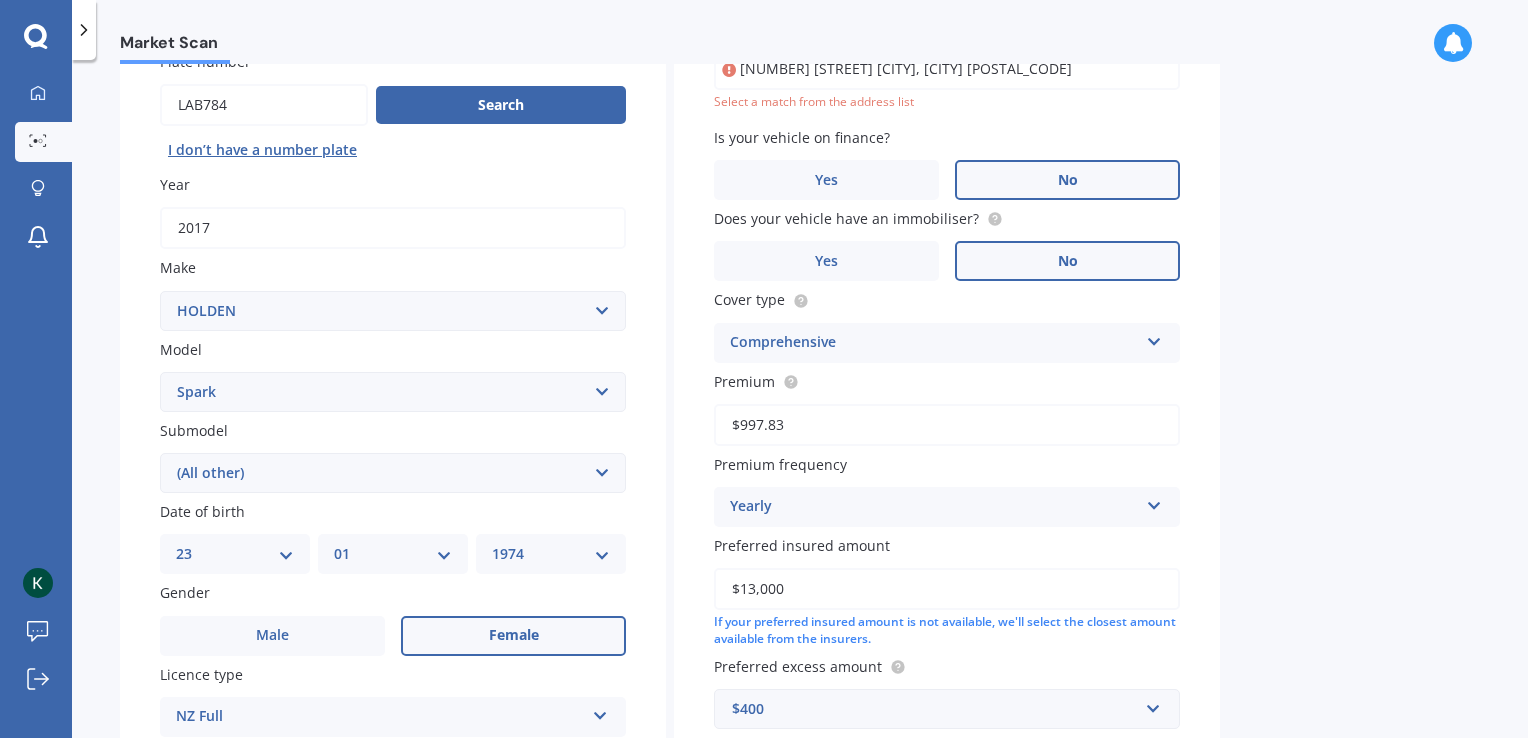 scroll, scrollTop: 136, scrollLeft: 0, axis: vertical 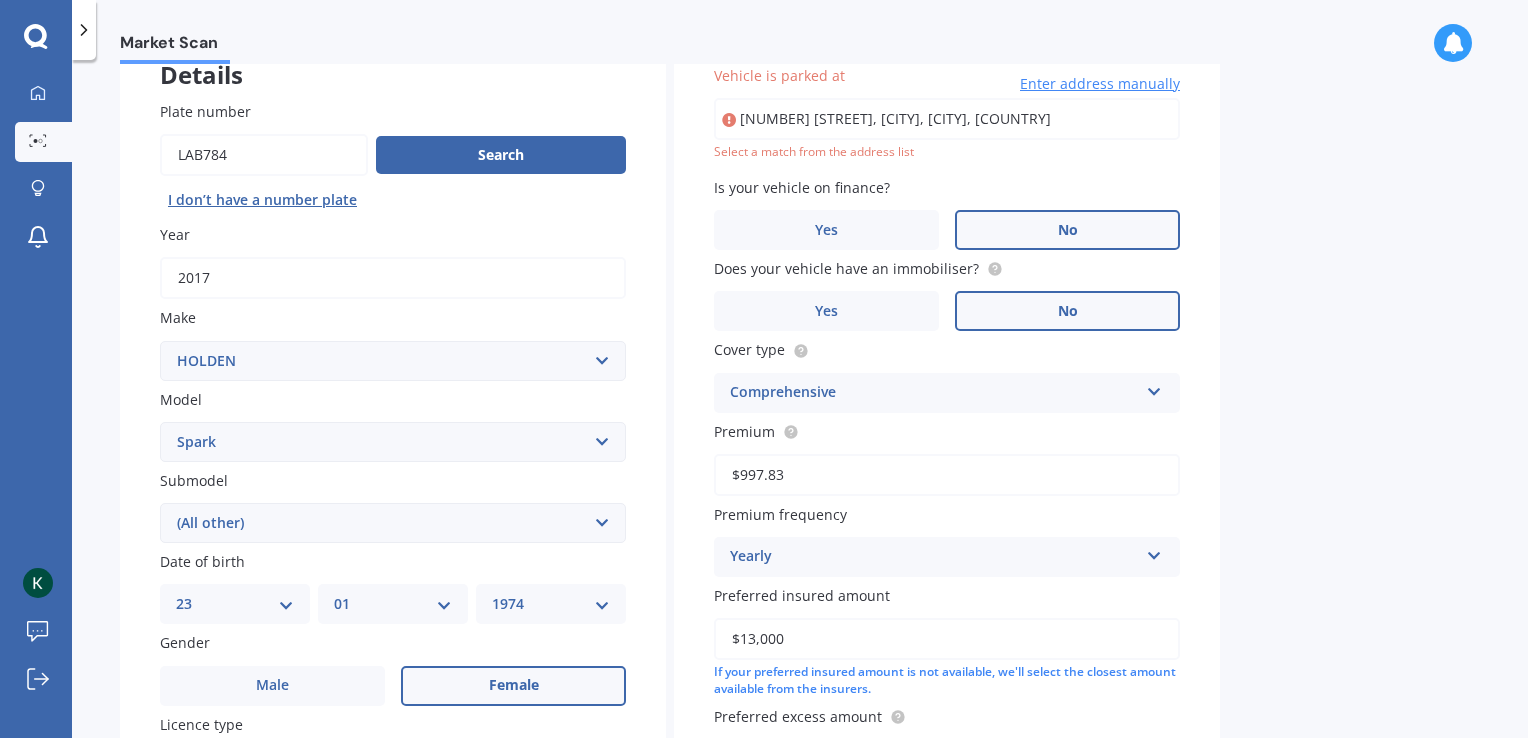 type on "[NUMBER] [STREET], [CITY], [CITY], [POSTAL_CODE]" 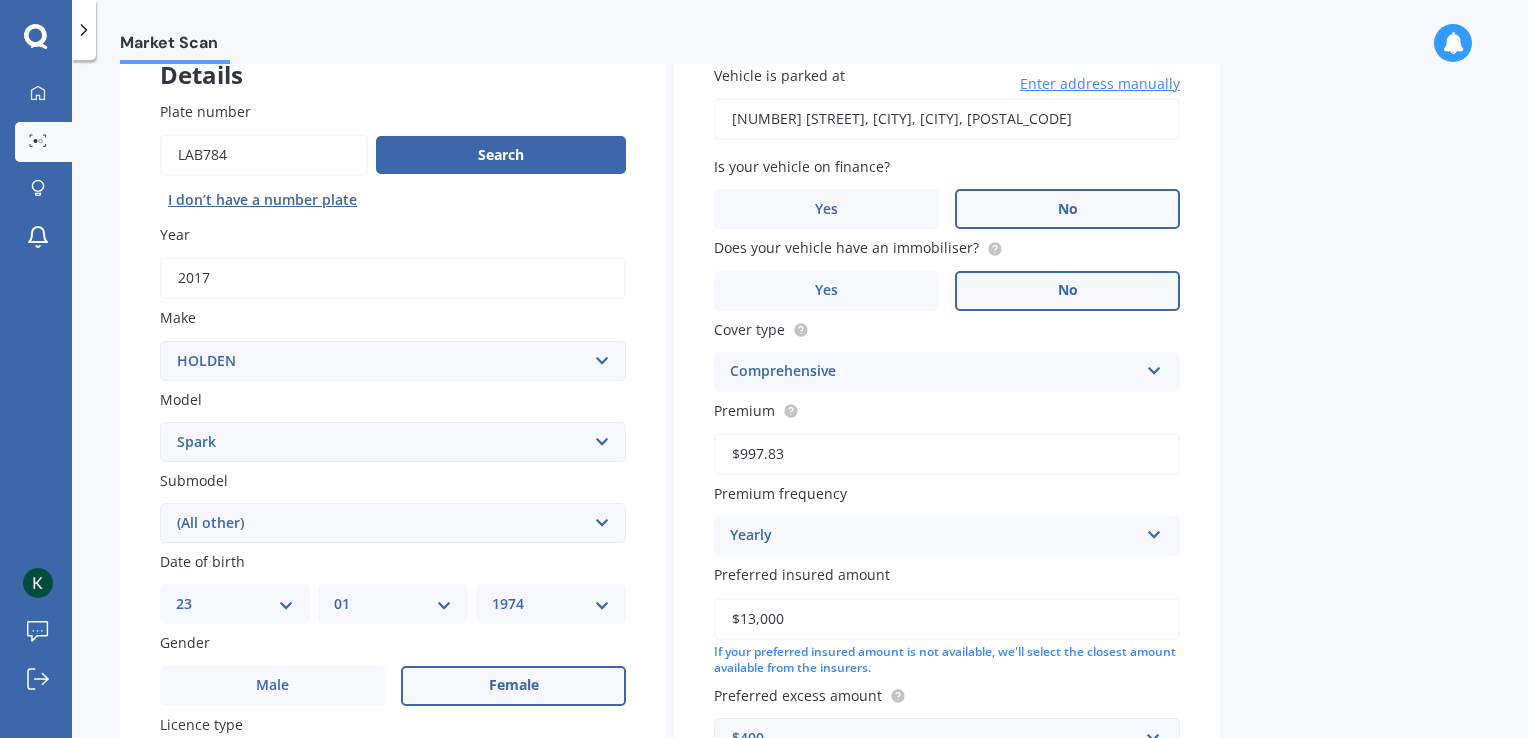 scroll, scrollTop: 656, scrollLeft: 0, axis: vertical 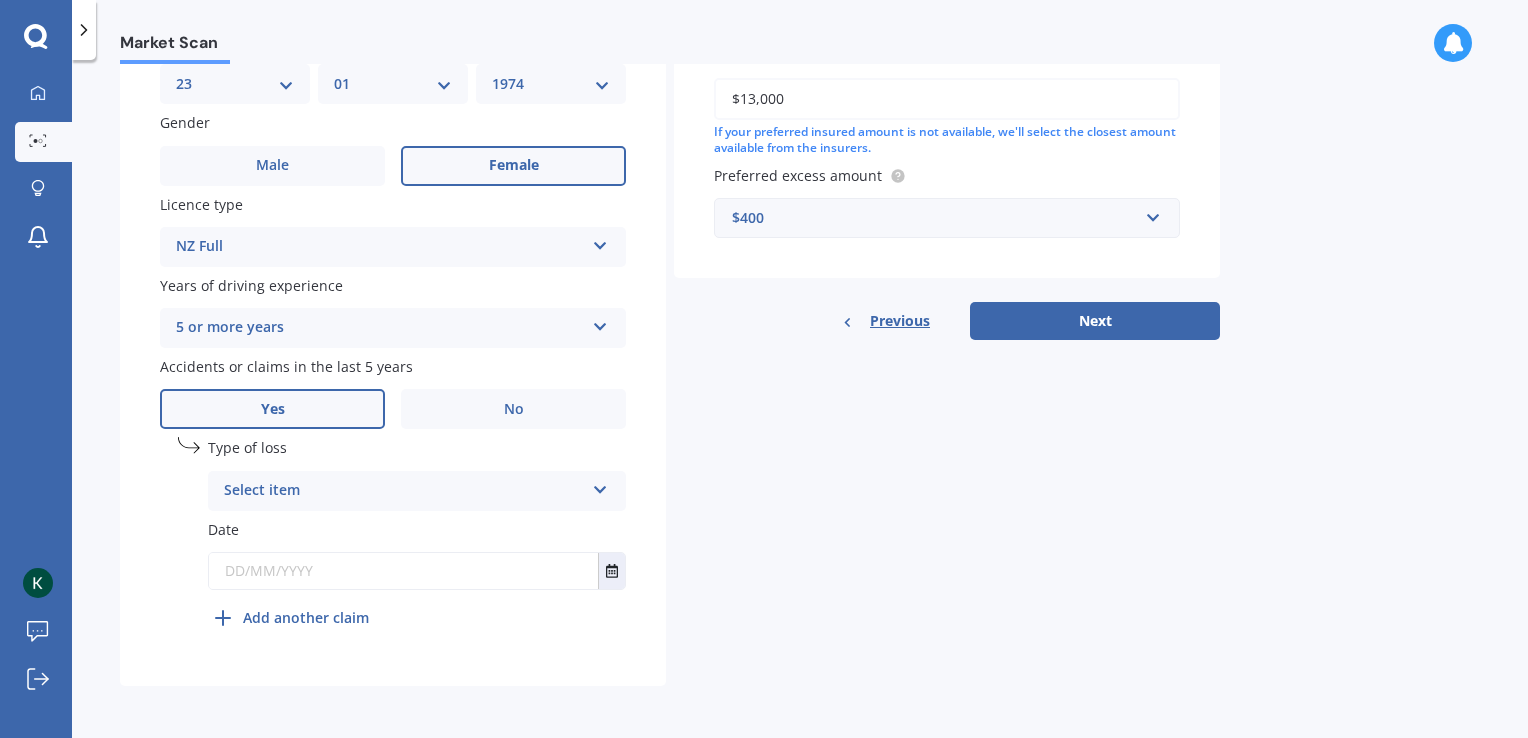 click on "Select item" at bounding box center [404, 491] 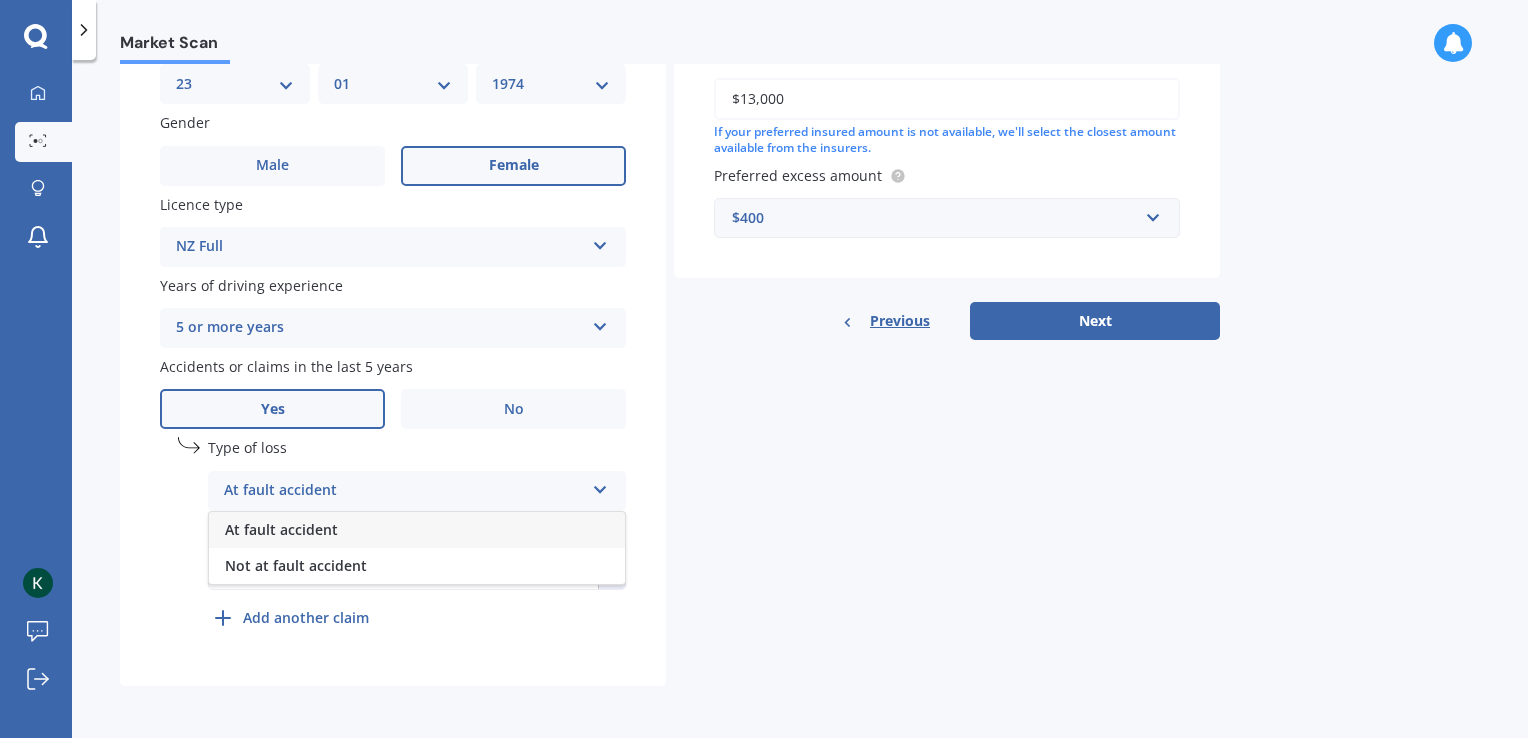 click on "At fault accident" at bounding box center (281, 529) 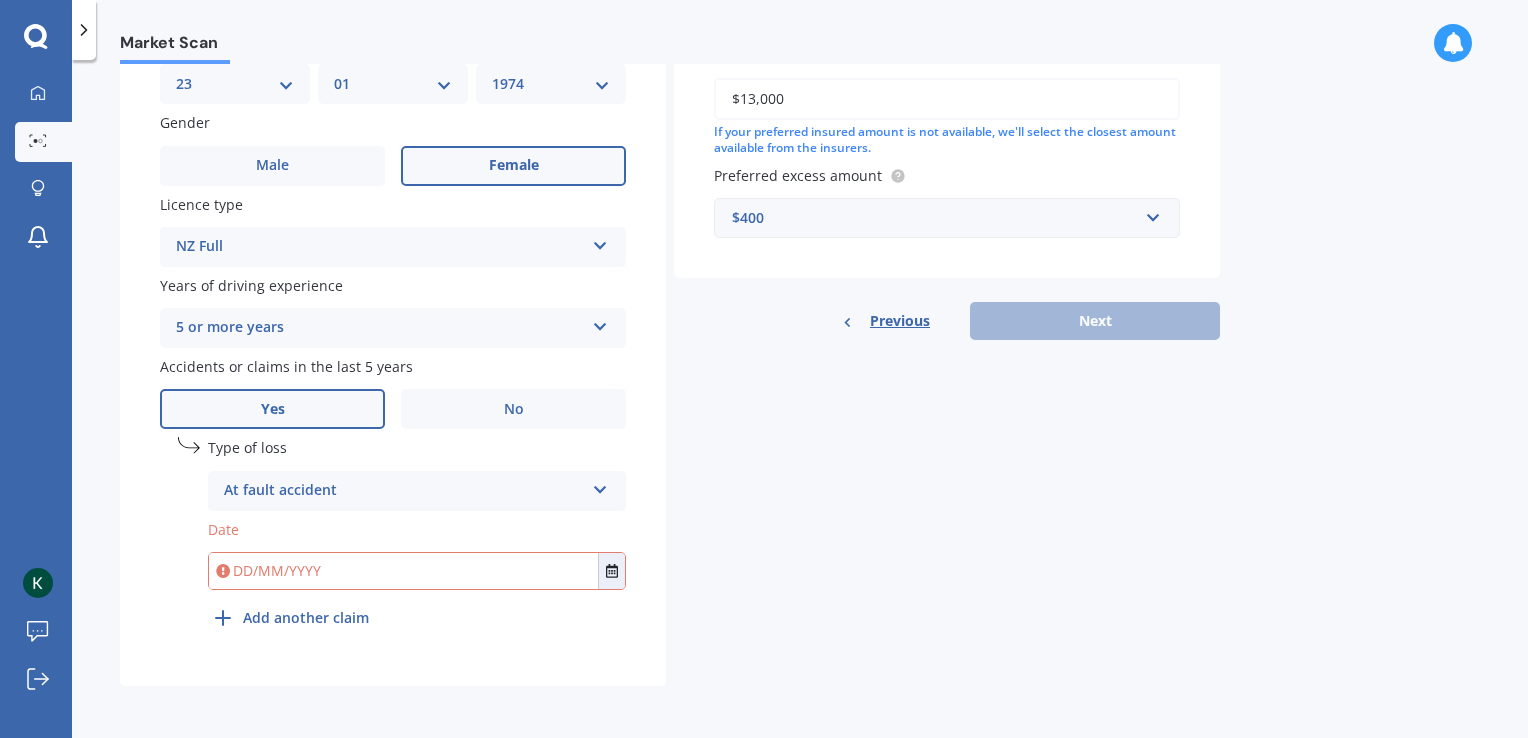 click at bounding box center (403, 571) 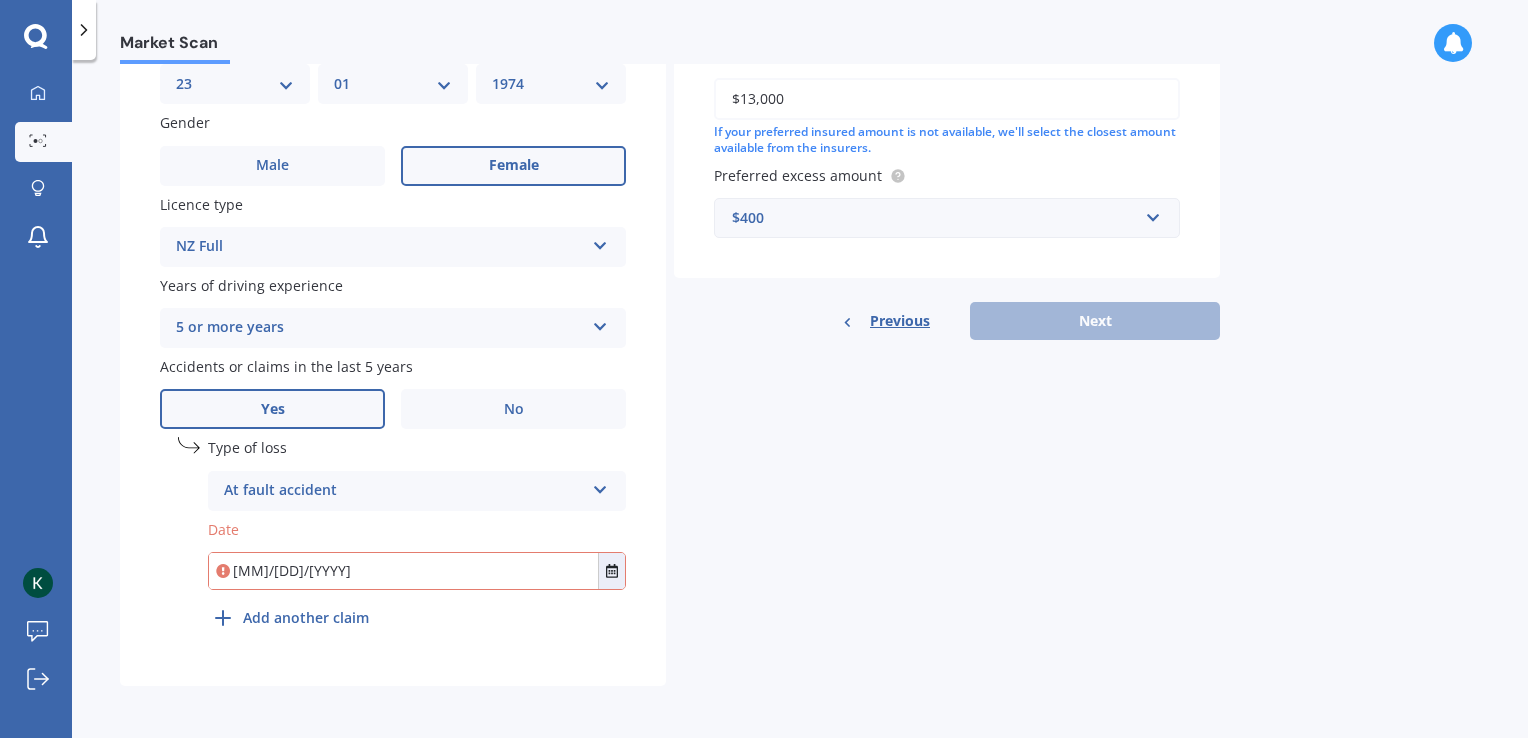 type on "[MM]/[DD]/[YYYY]" 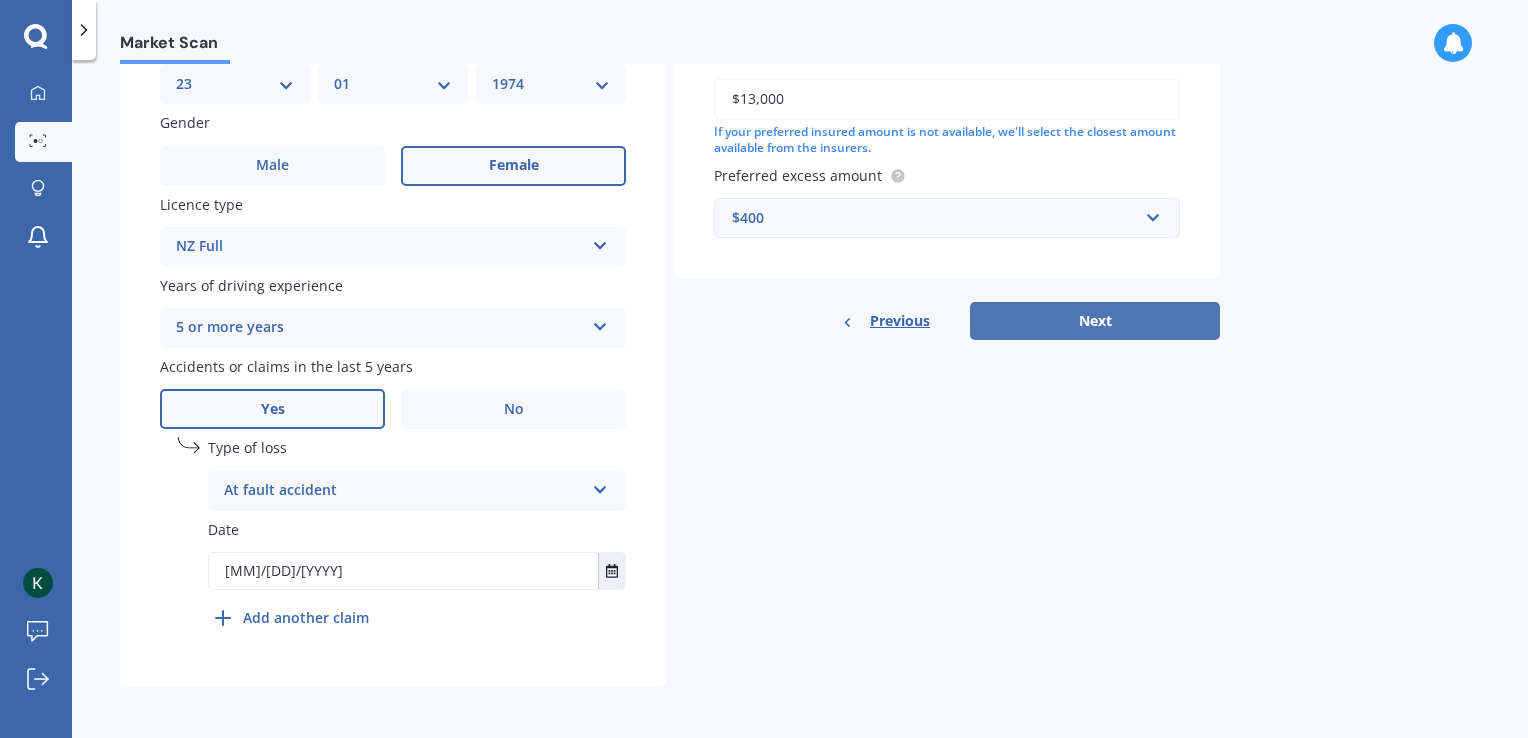 click on "Next" at bounding box center [1095, 321] 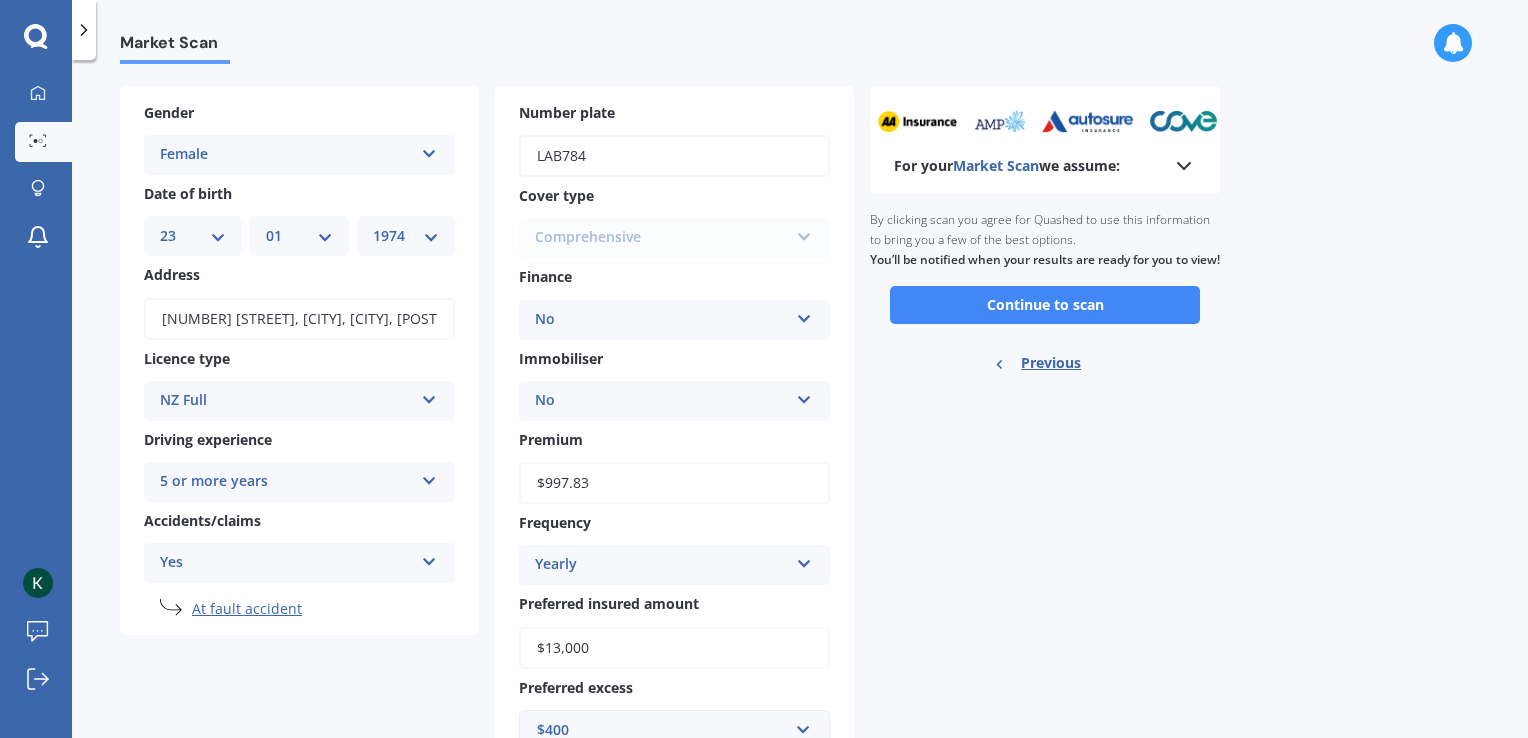 scroll, scrollTop: 0, scrollLeft: 0, axis: both 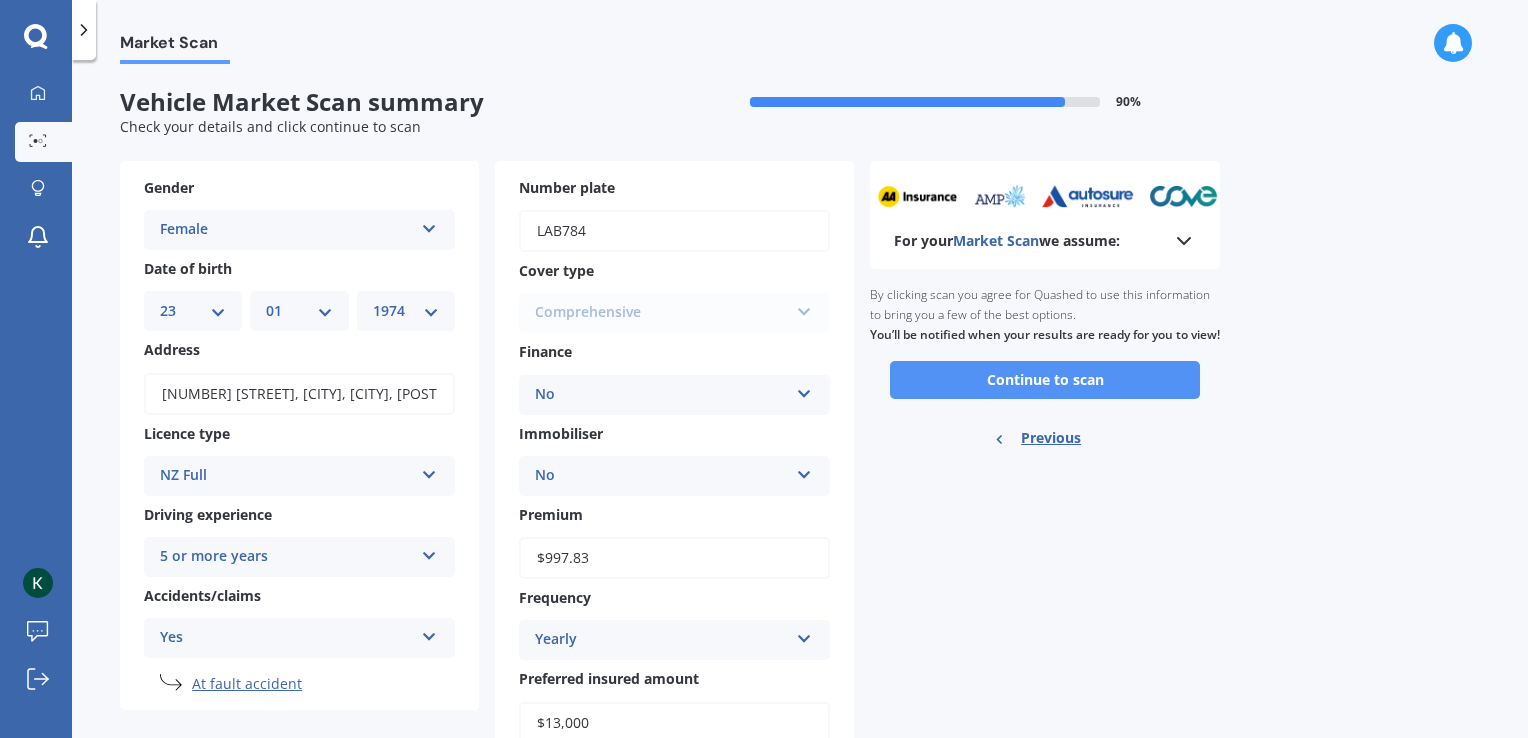 click on "Continue to scan" at bounding box center [1045, 380] 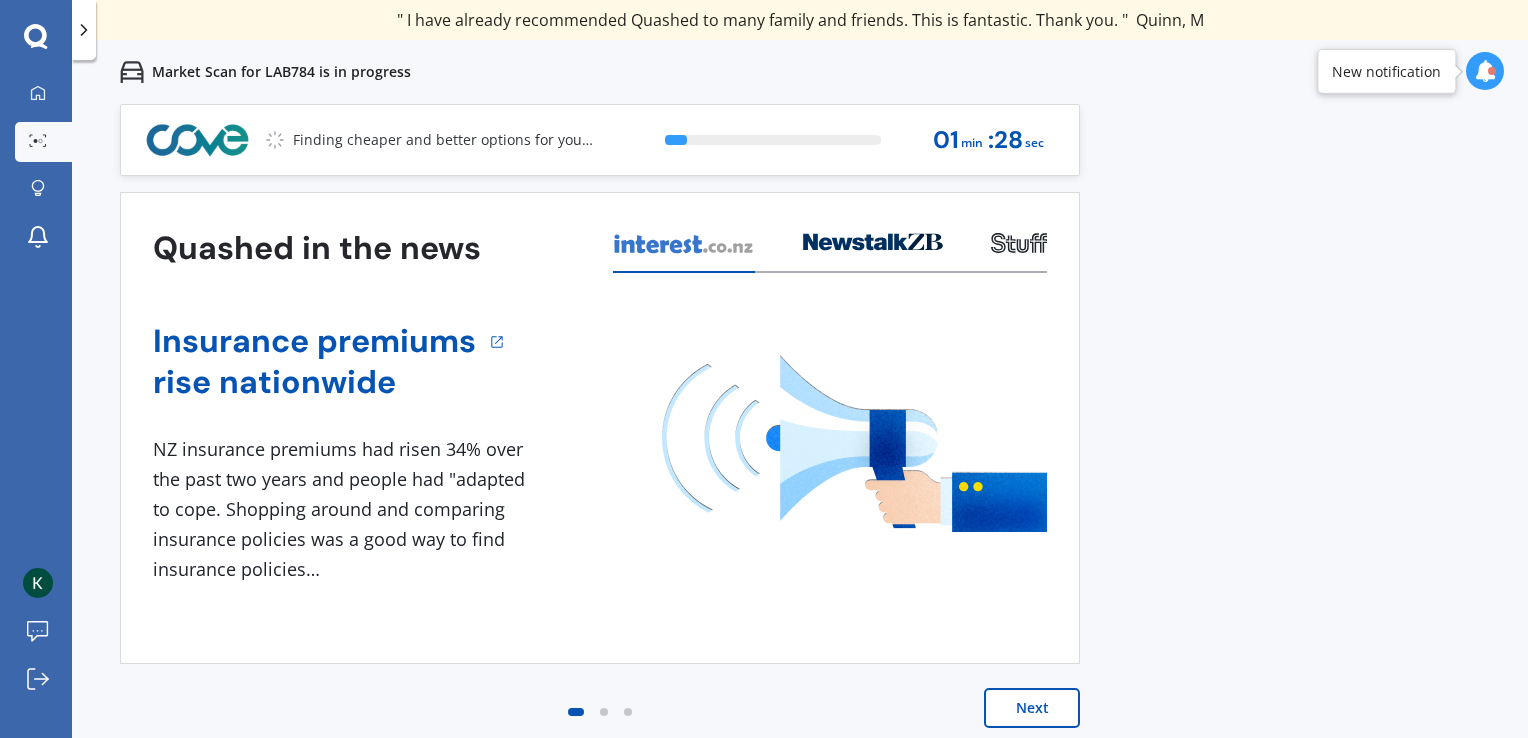 click on "Next" at bounding box center (1032, 708) 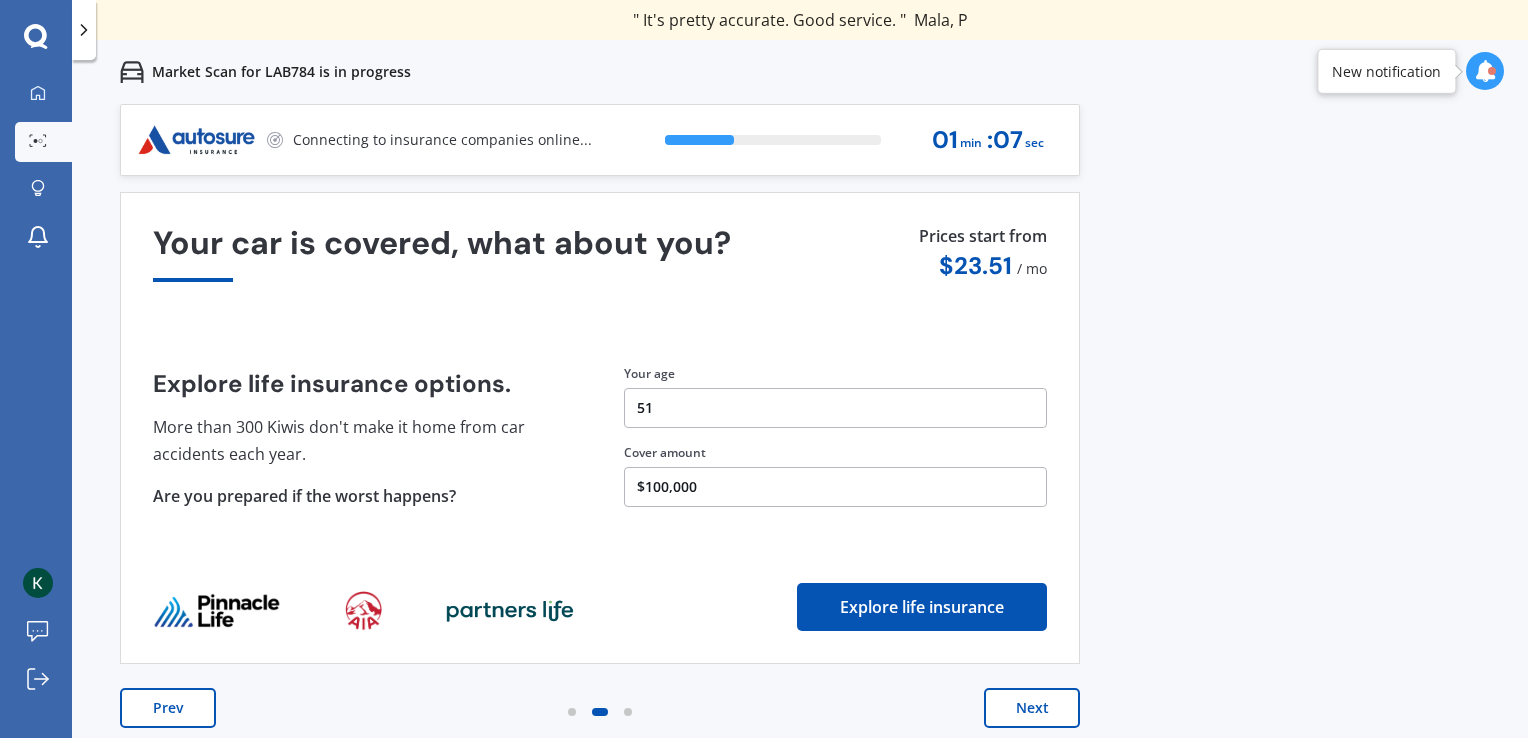 click on "$100,000" at bounding box center (835, 487) 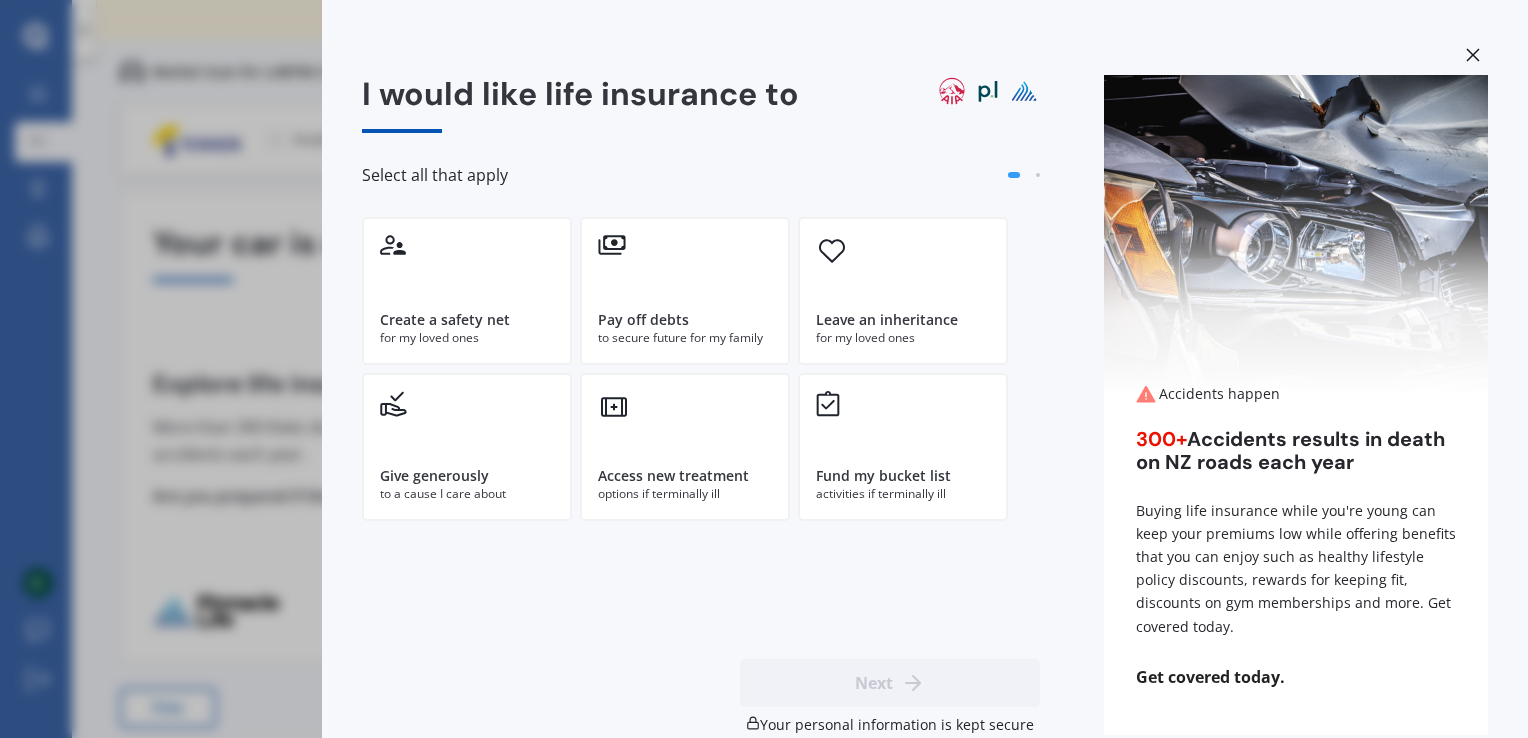 click 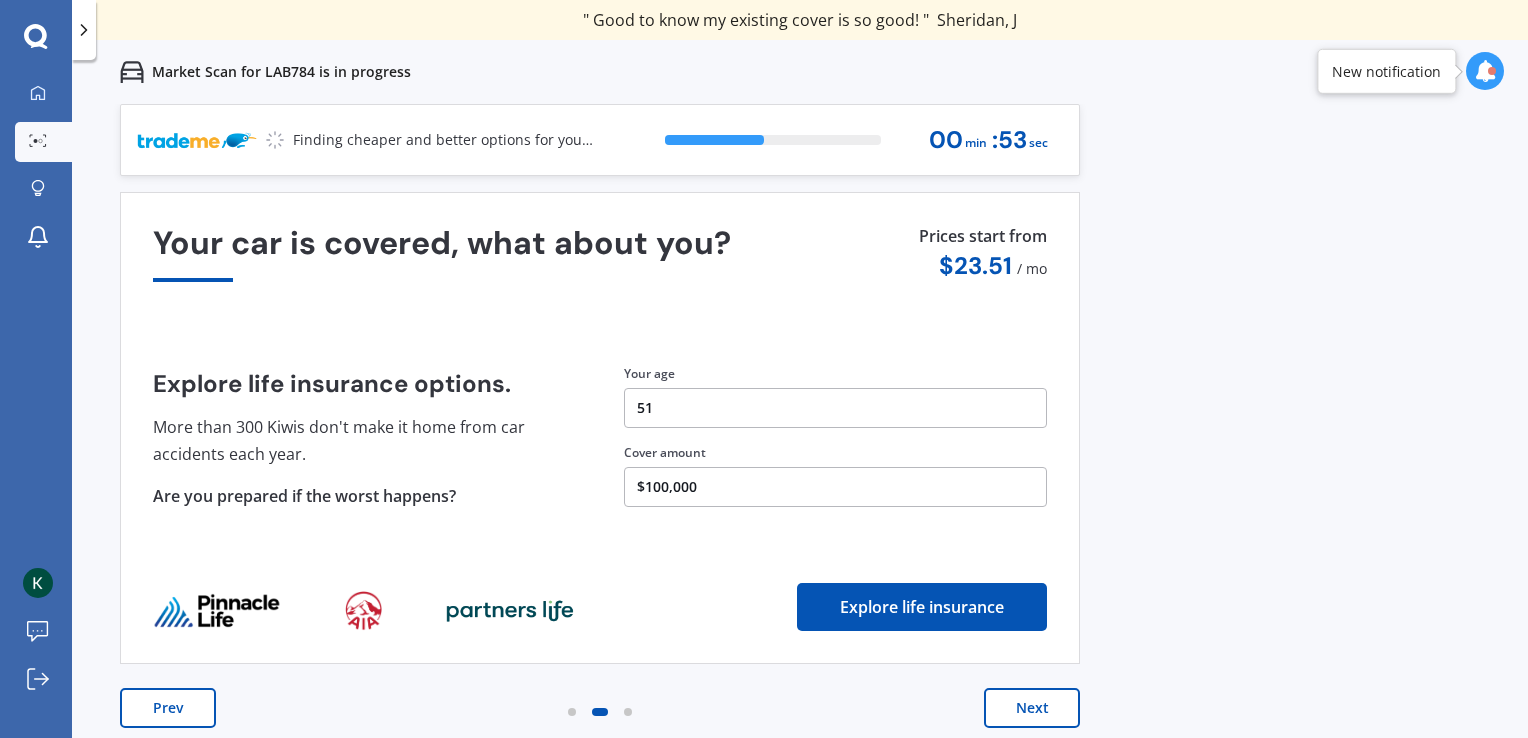 click on "Next" at bounding box center (1032, 708) 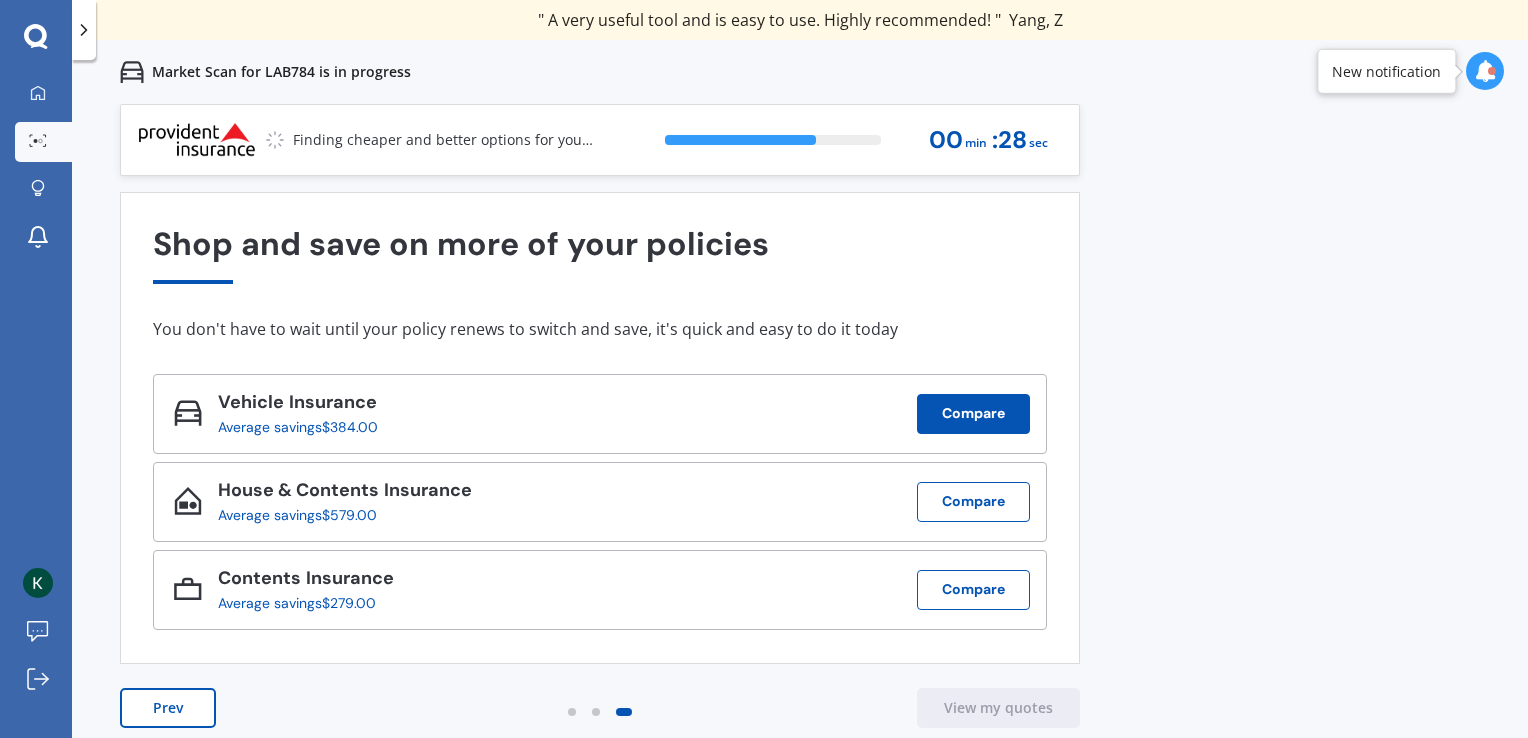 click on "Compare" at bounding box center (973, 414) 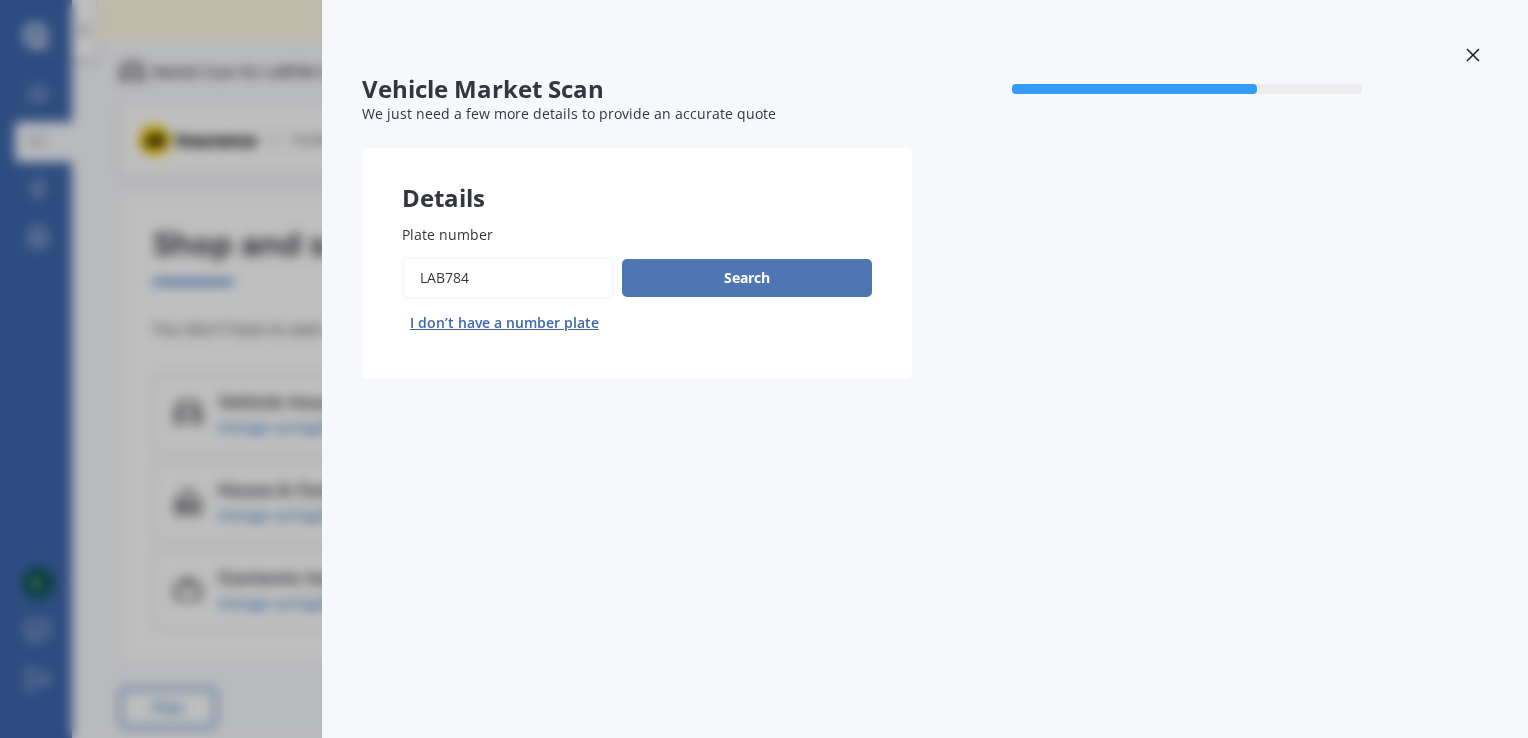 click on "Search" at bounding box center [747, 278] 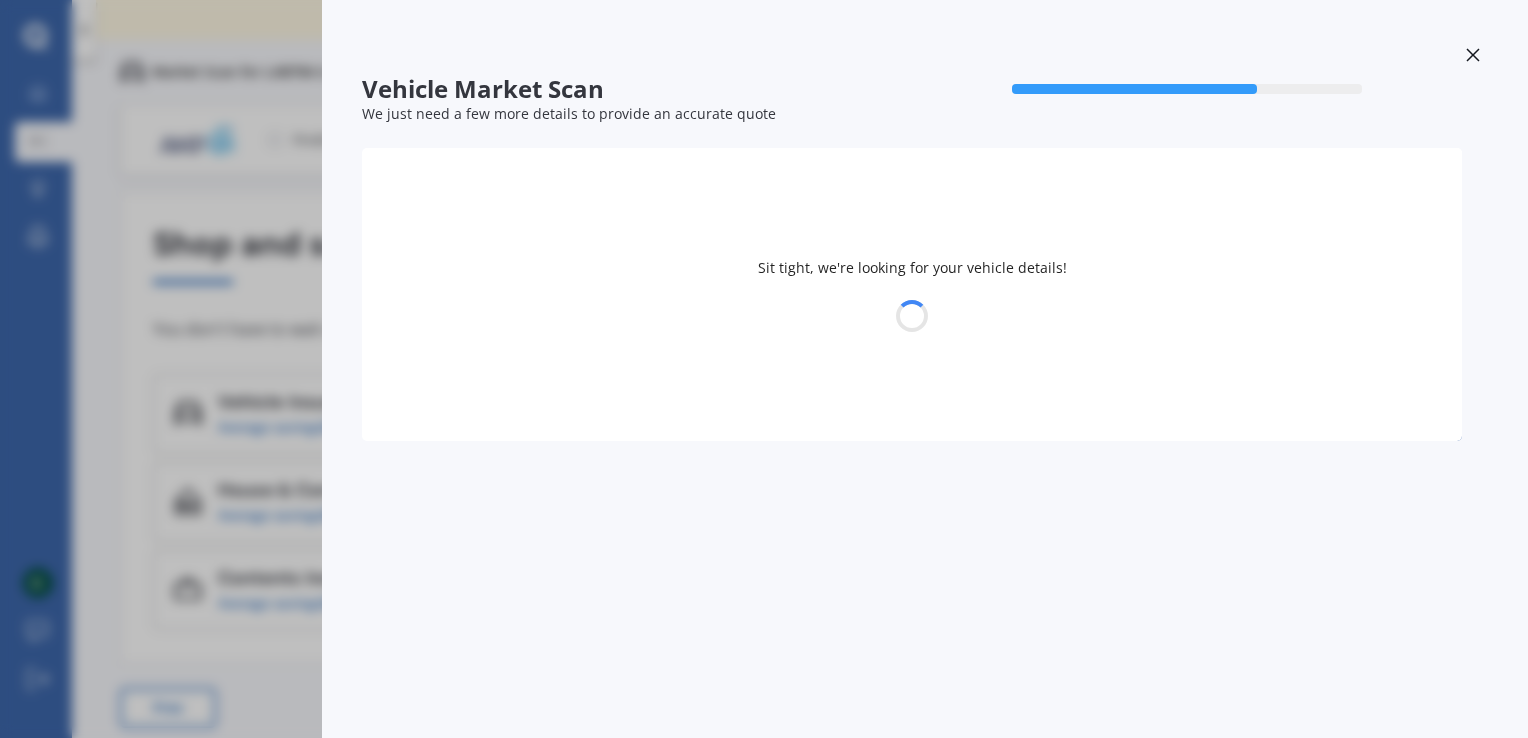 select on "HOLDEN" 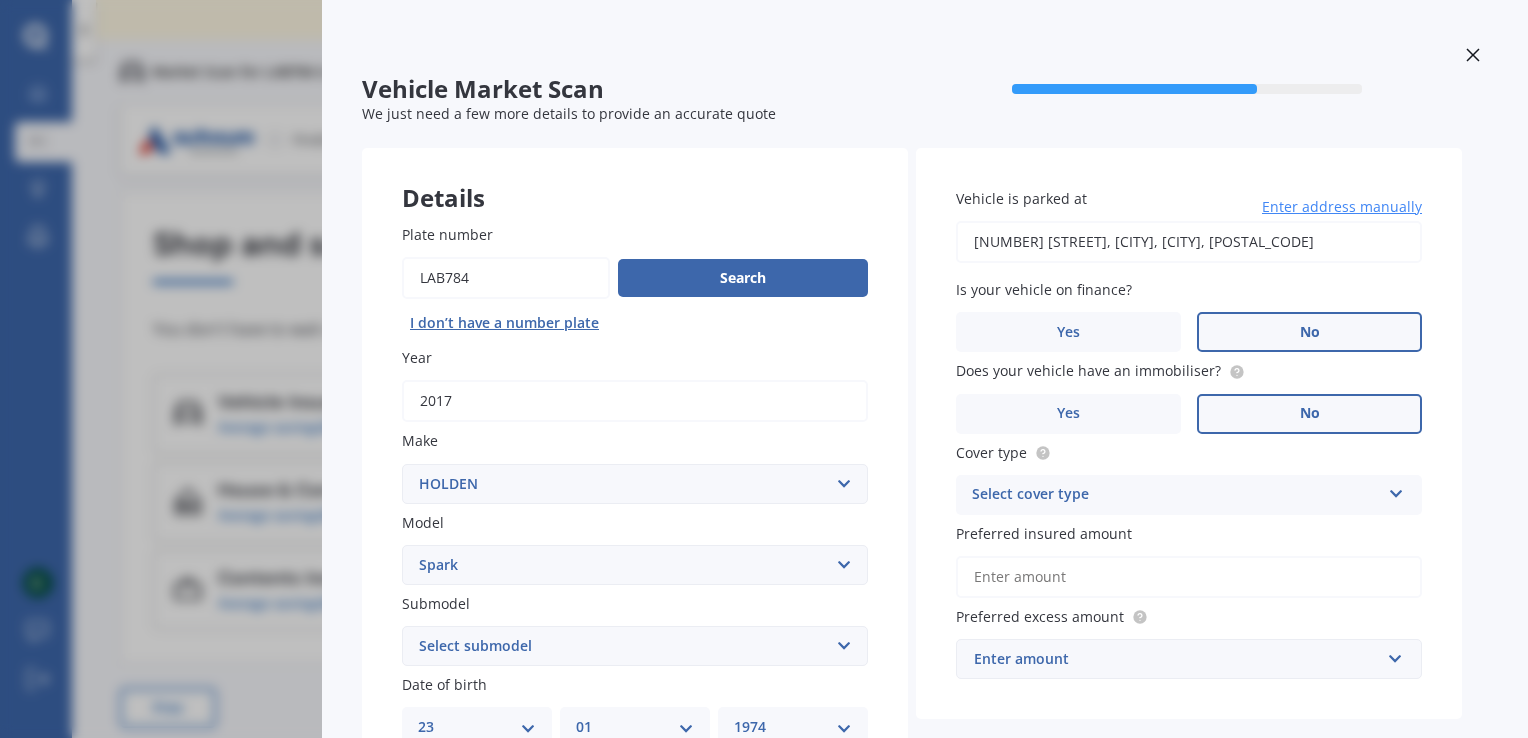 click 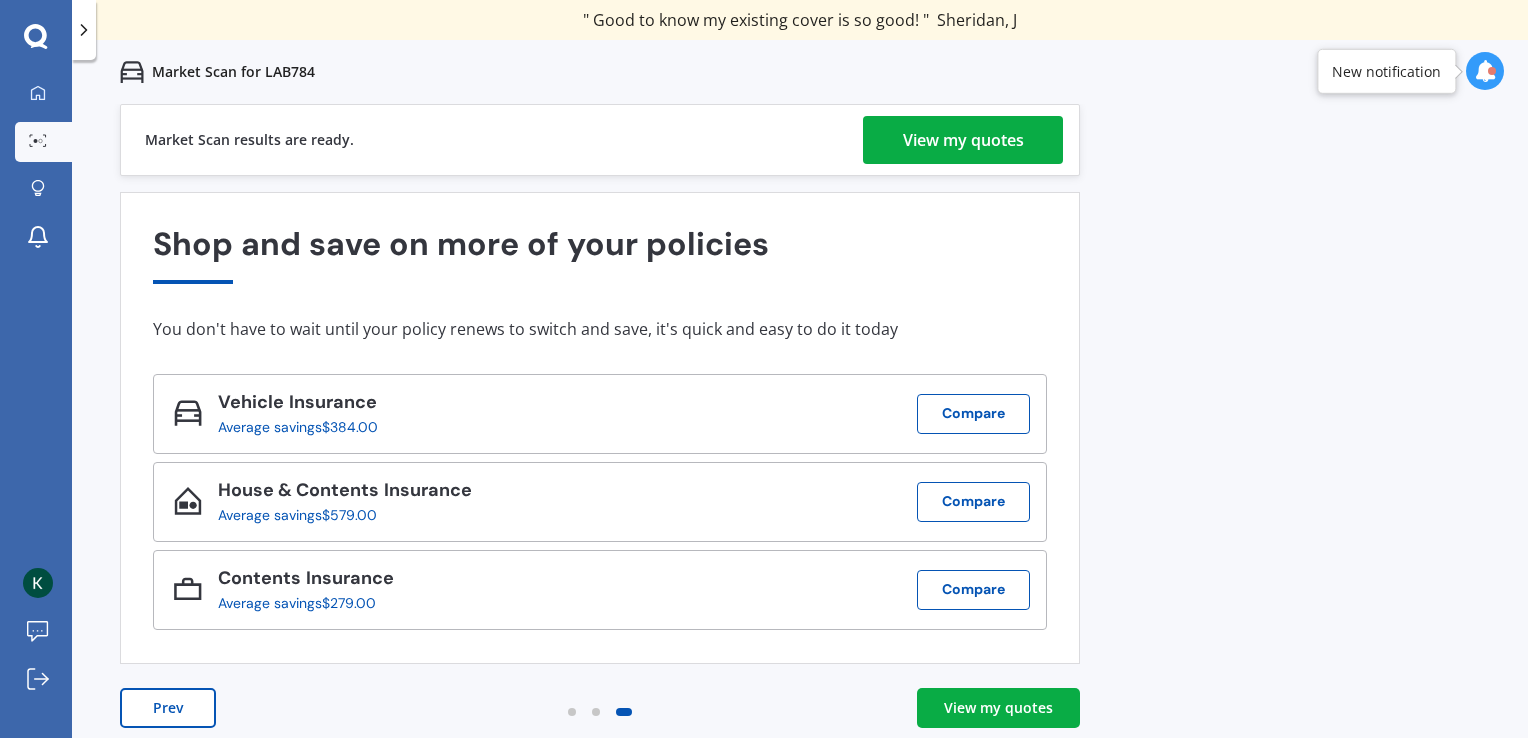 click on "View my quotes" at bounding box center [998, 708] 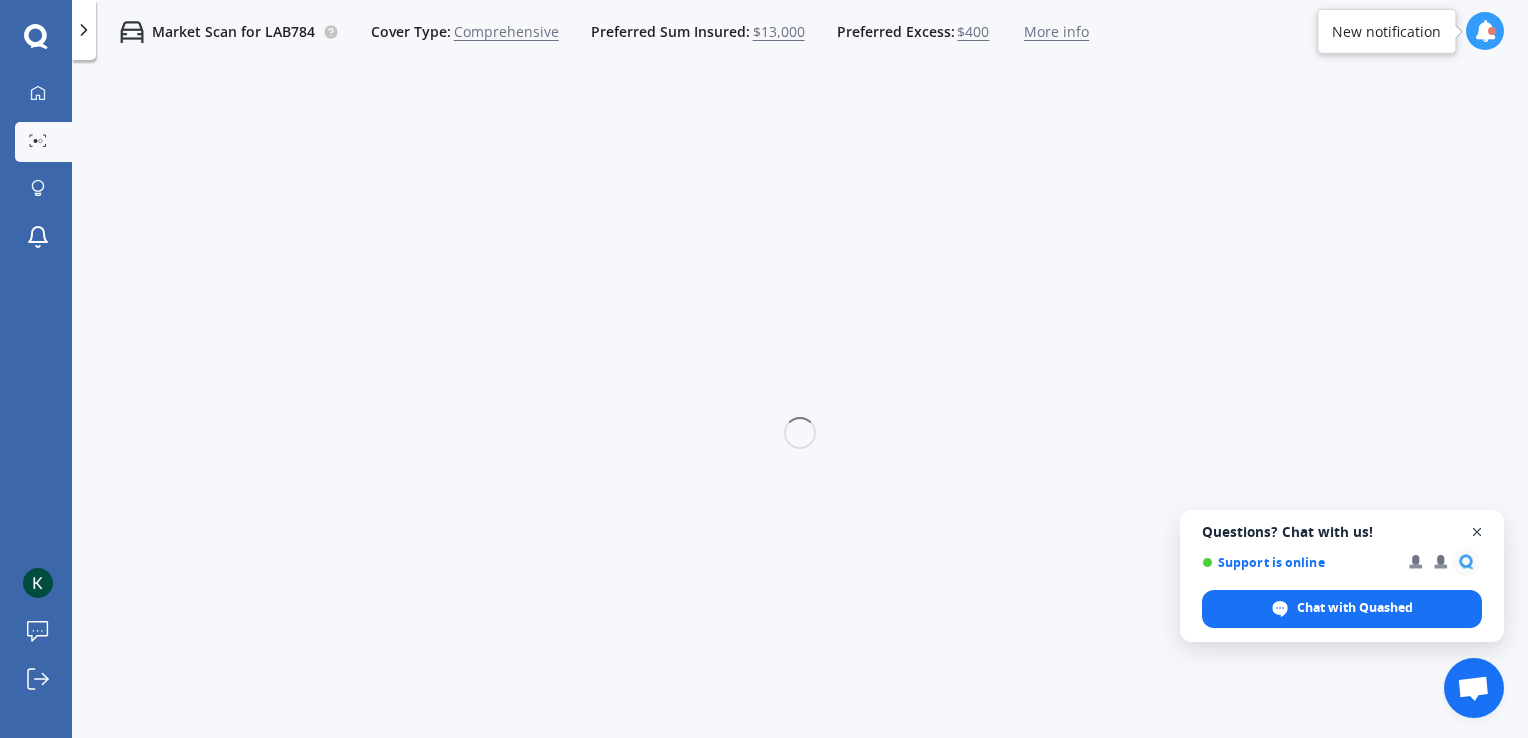 click at bounding box center (1477, 532) 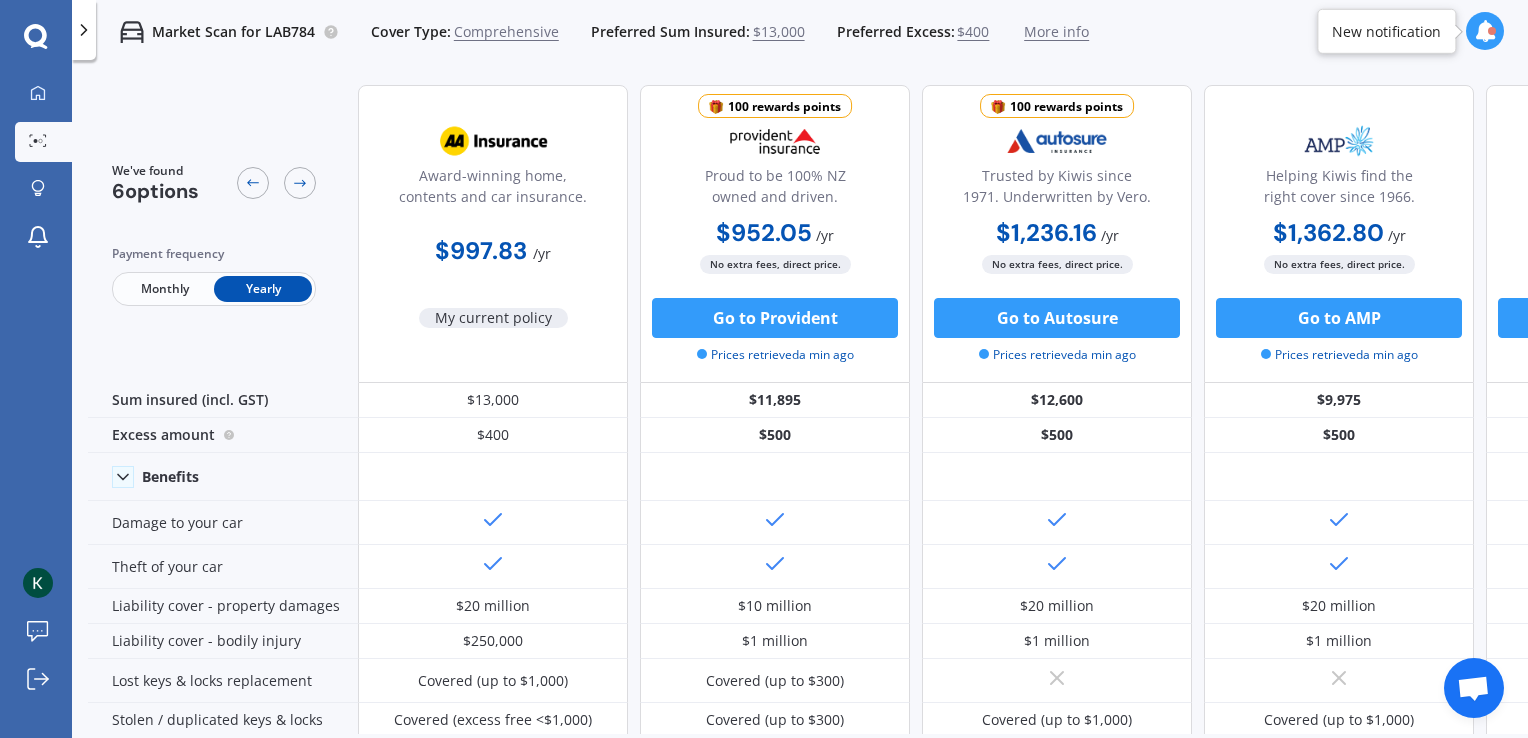 click at bounding box center [1198, 523] 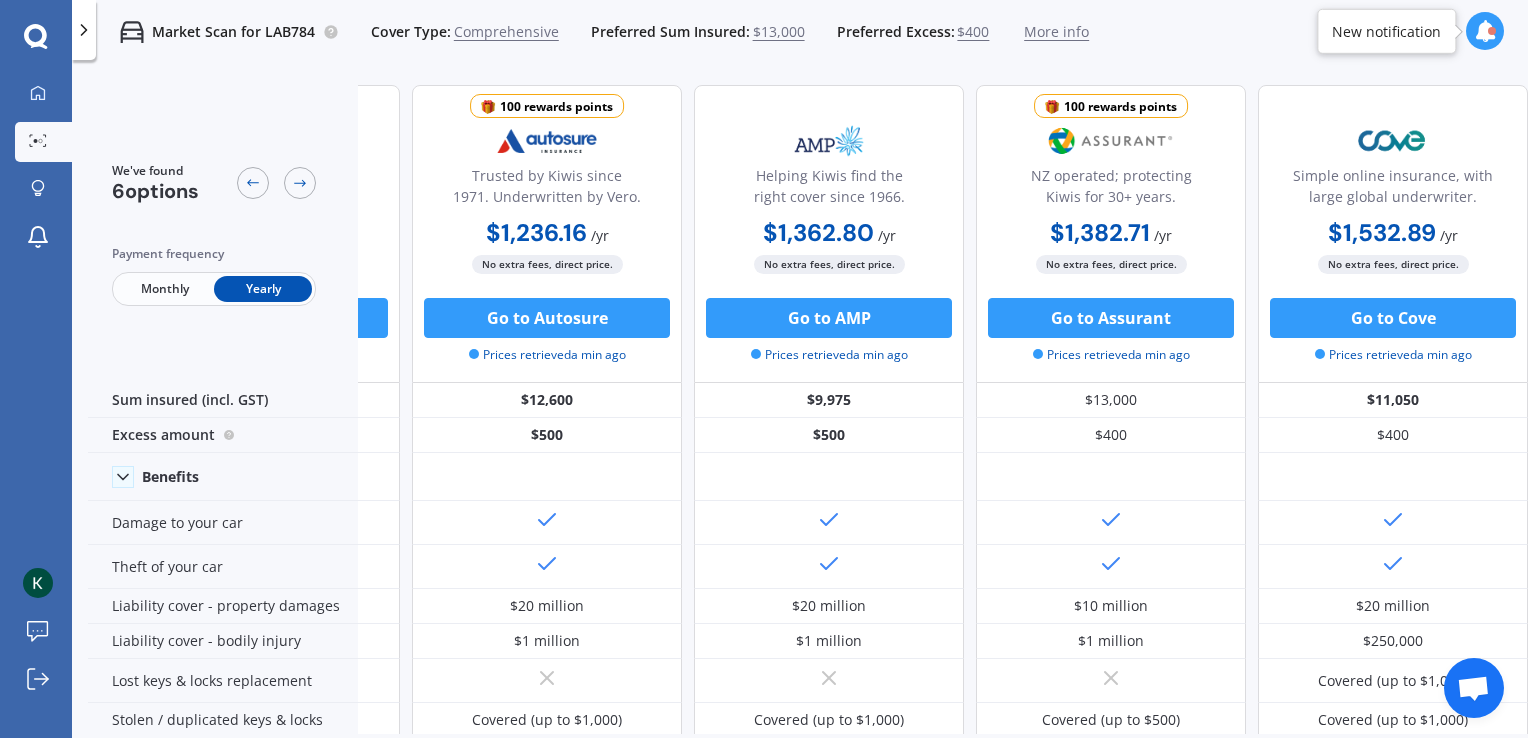 scroll, scrollTop: 0, scrollLeft: 0, axis: both 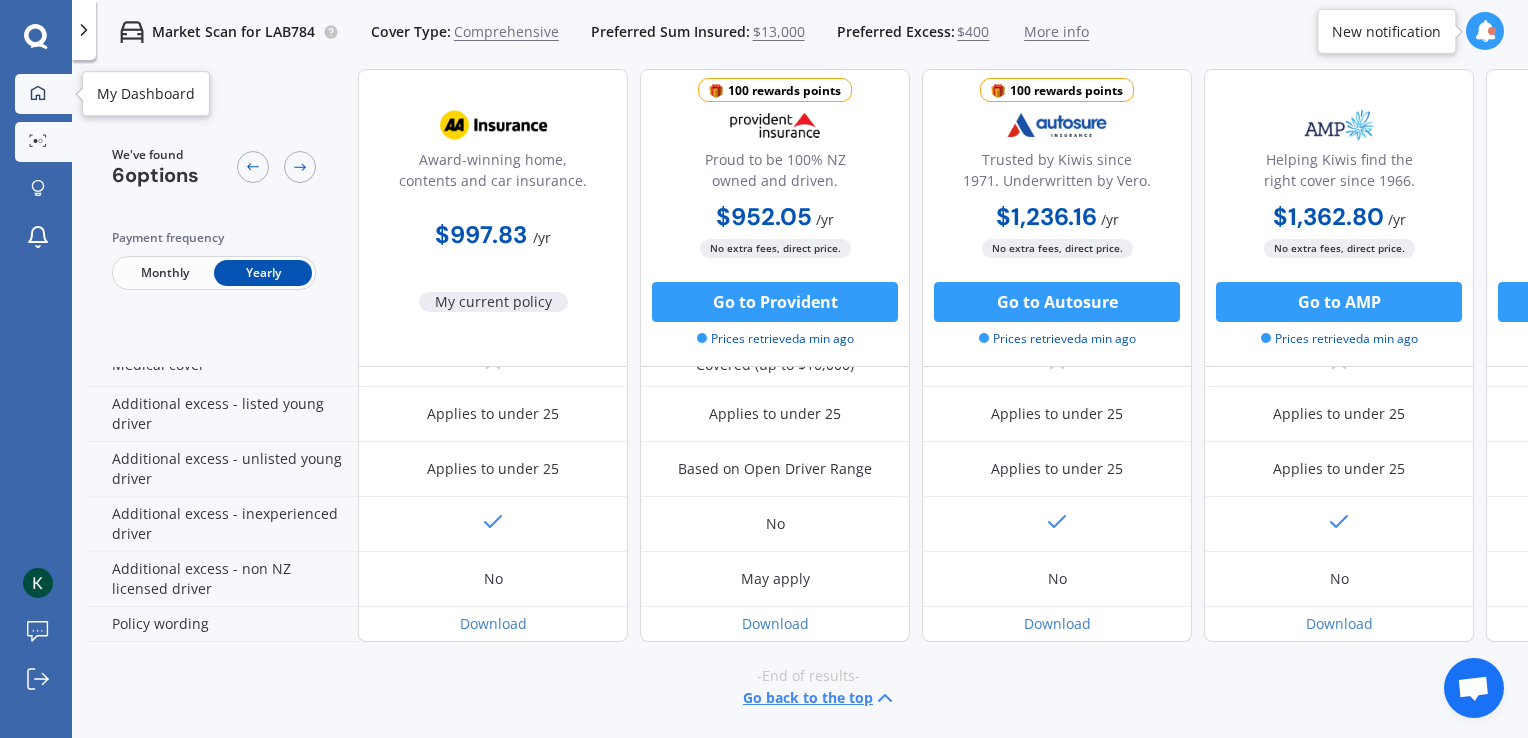 click 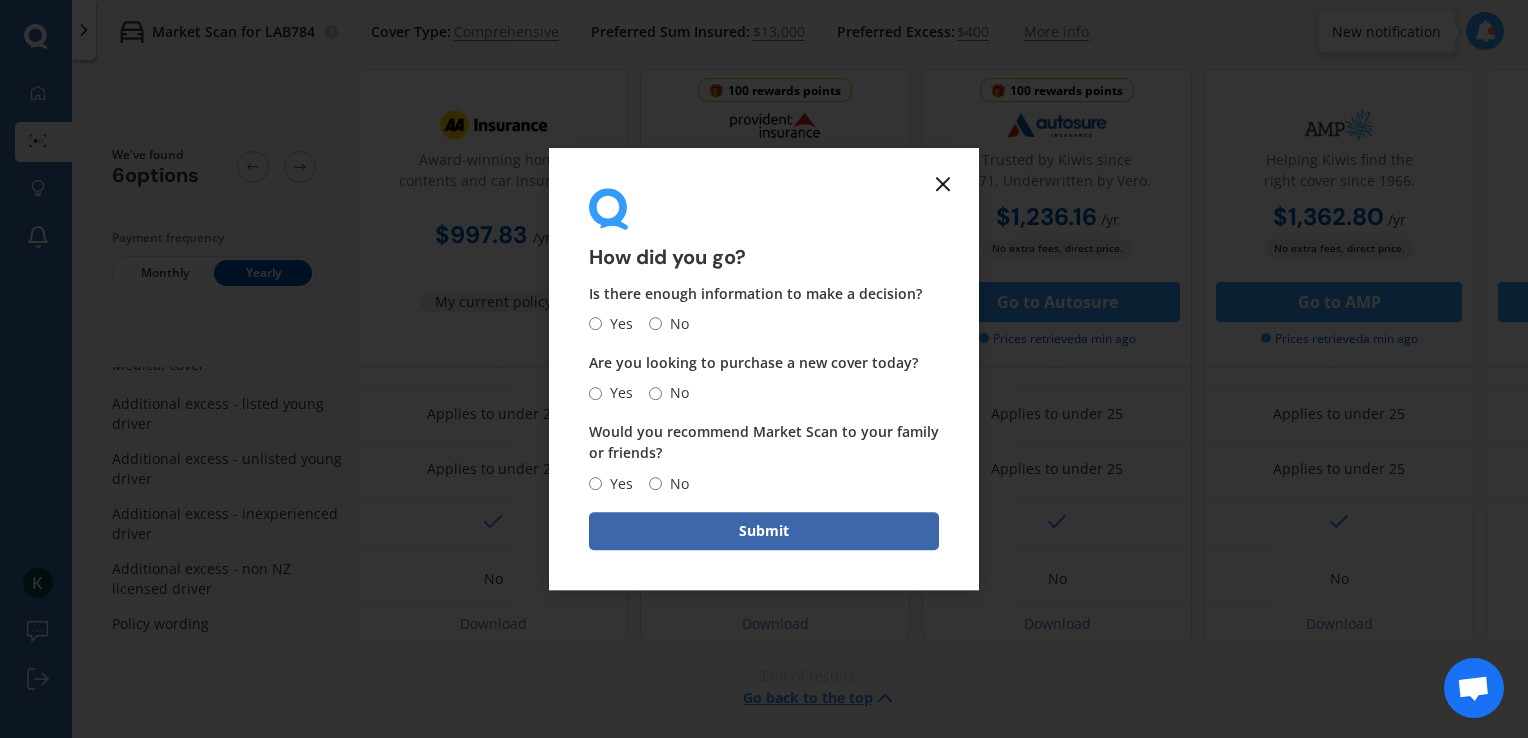click 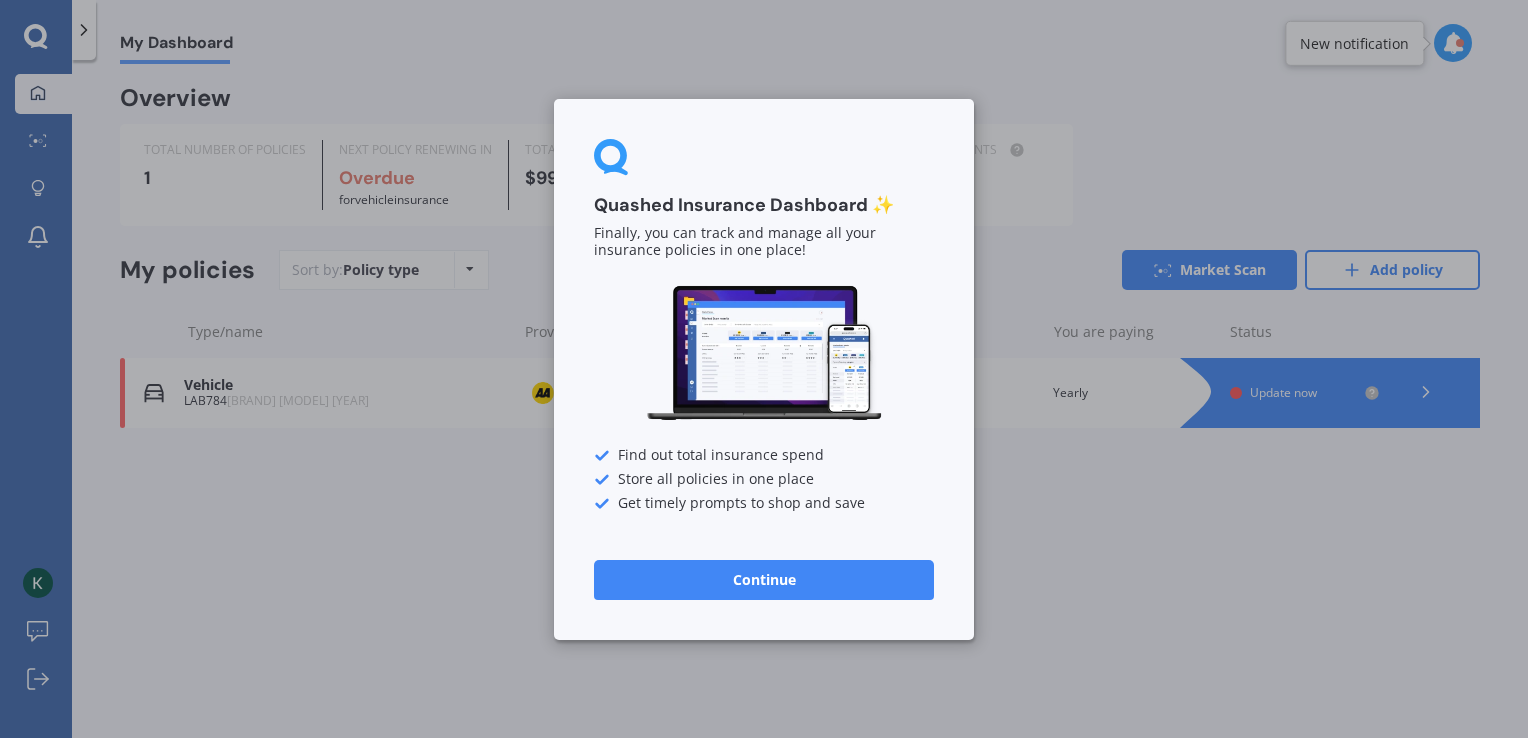 click on "Continue" at bounding box center (764, 579) 